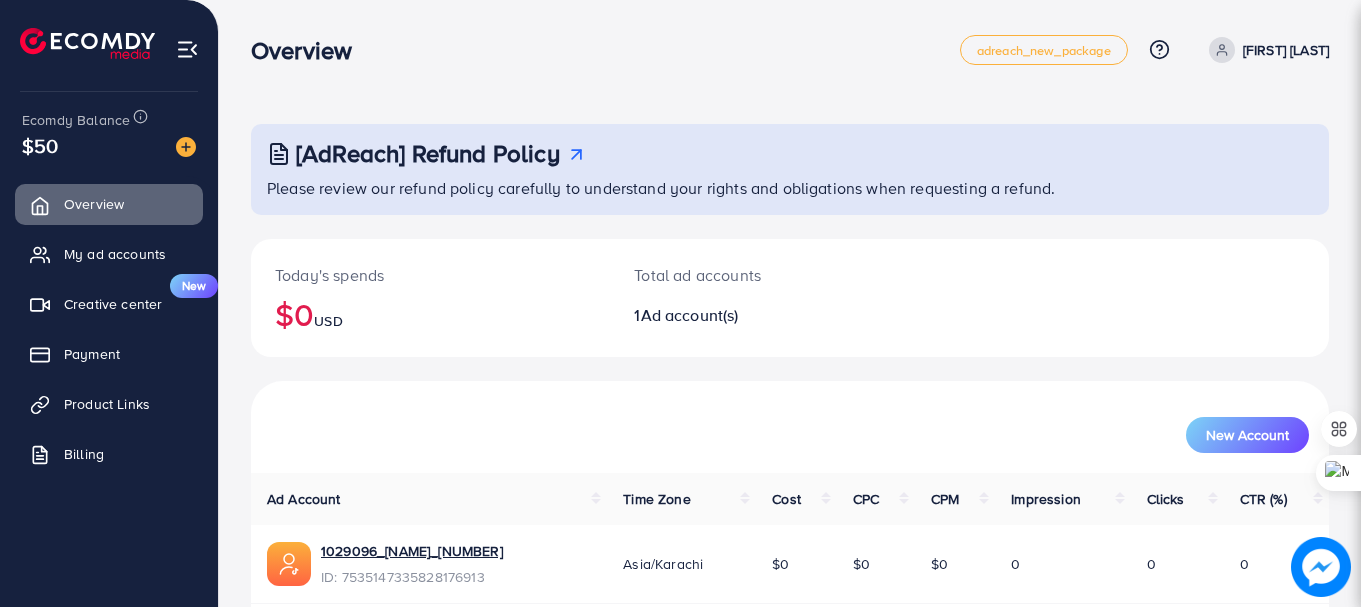 scroll, scrollTop: 81, scrollLeft: 0, axis: vertical 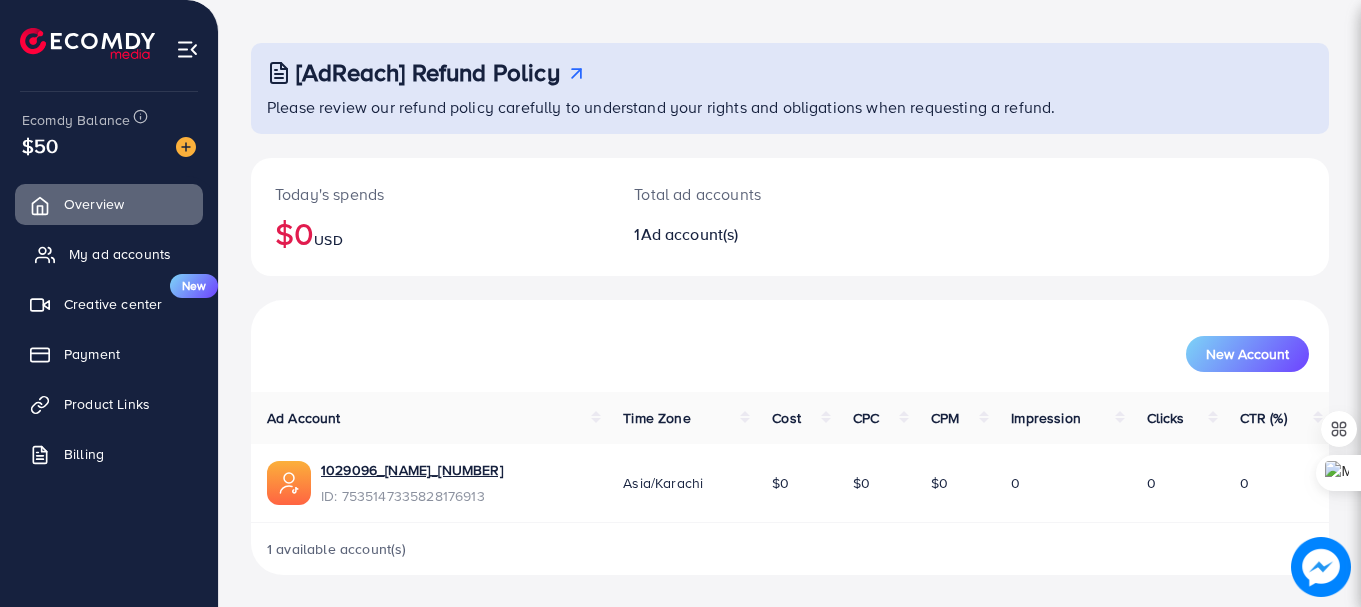 click on "My ad accounts" at bounding box center (120, 254) 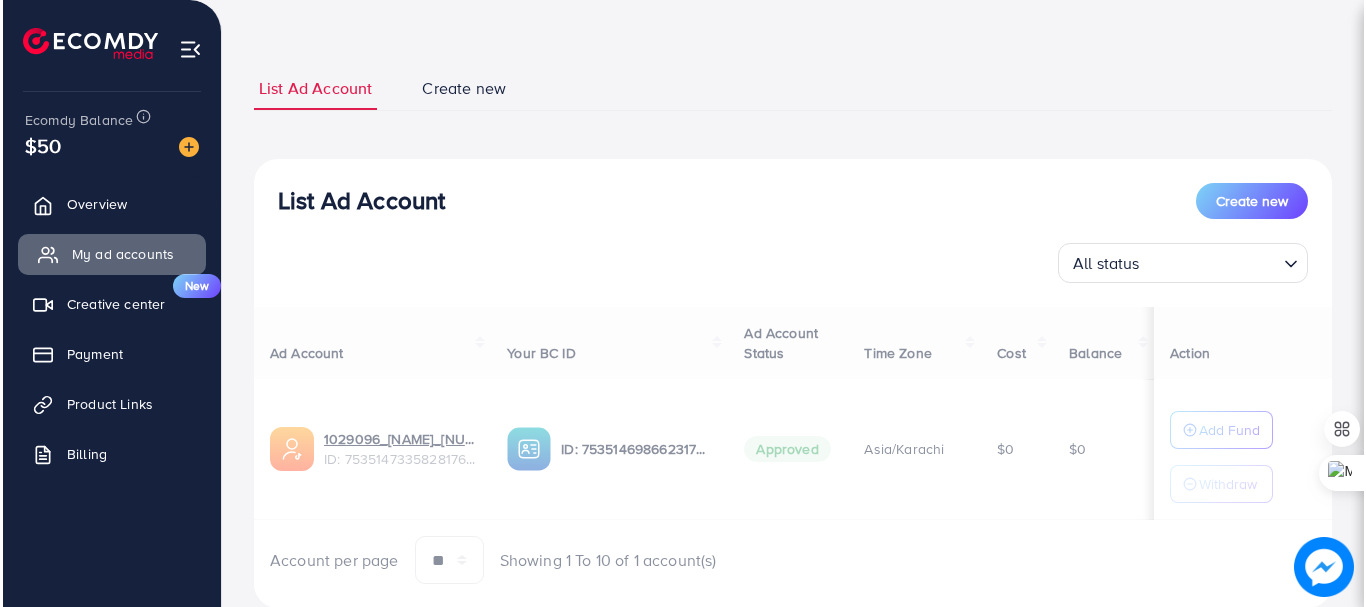 scroll, scrollTop: 0, scrollLeft: 0, axis: both 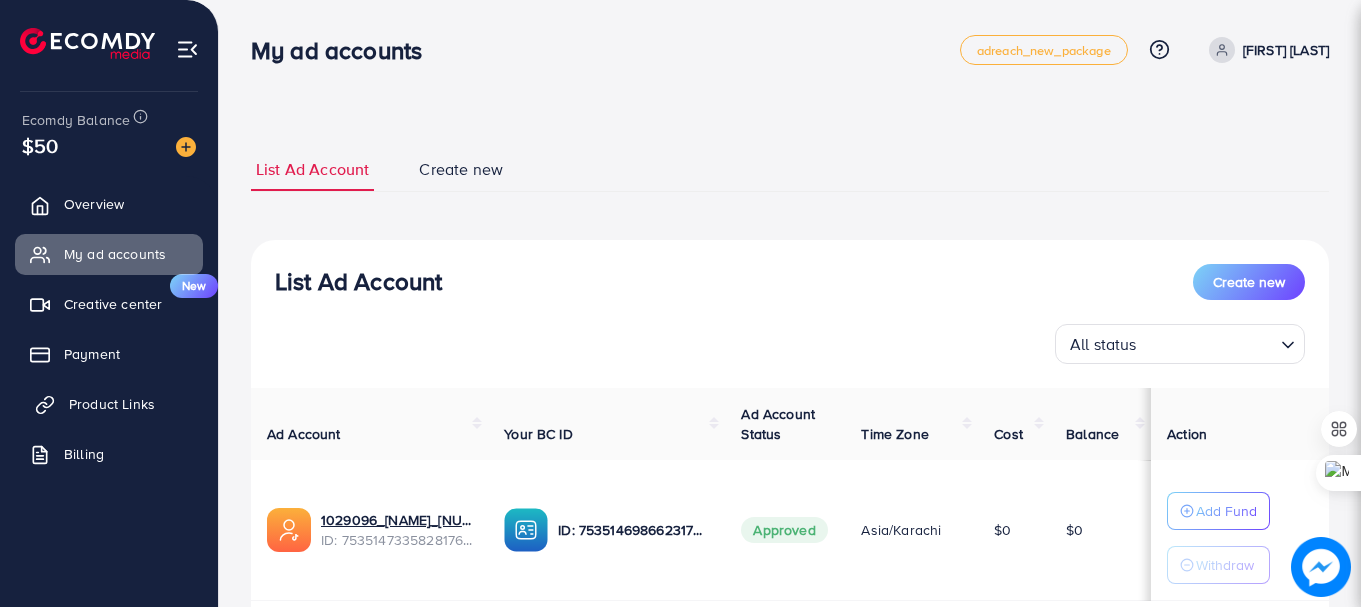 click on "Product Links" at bounding box center [109, 404] 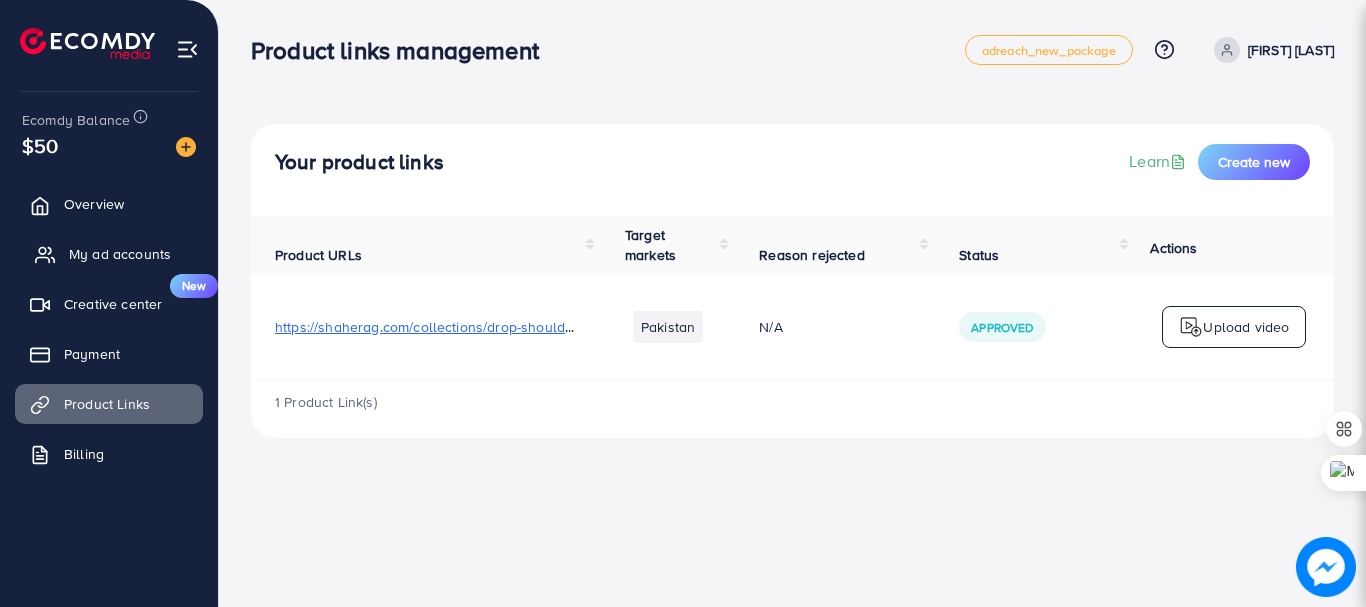 click on "My ad accounts" at bounding box center [120, 254] 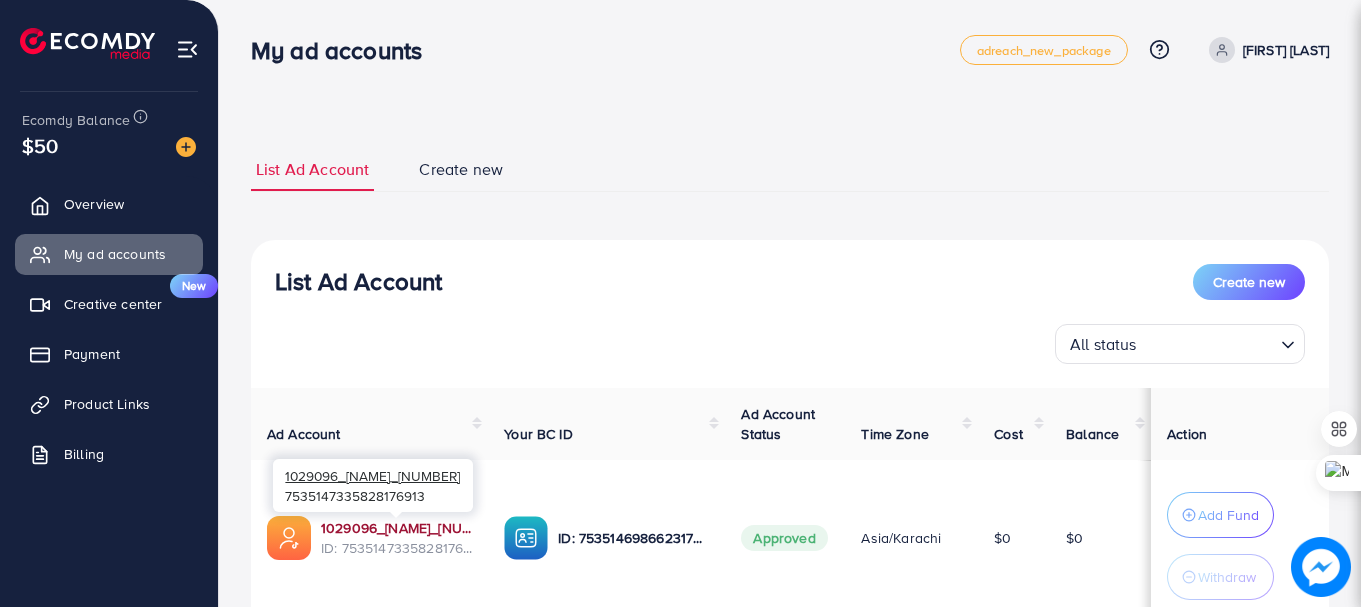 click on "1029096_[NAME]_[NUMBER]" at bounding box center (396, 528) 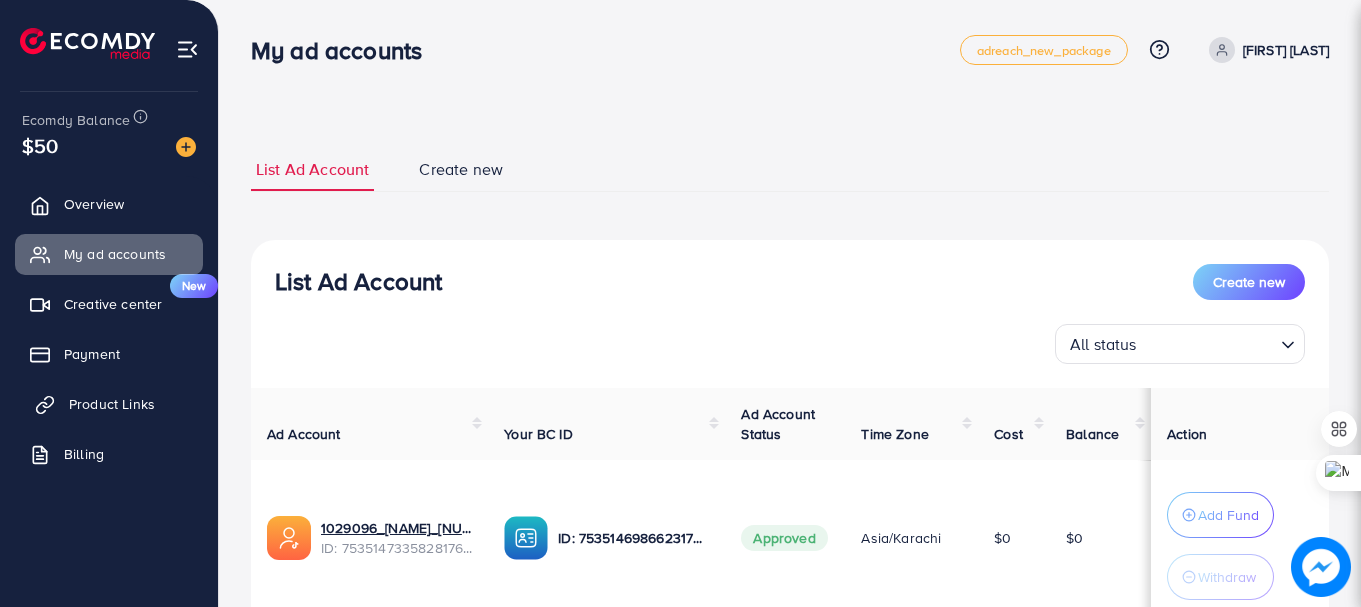click on "Product Links" at bounding box center [112, 404] 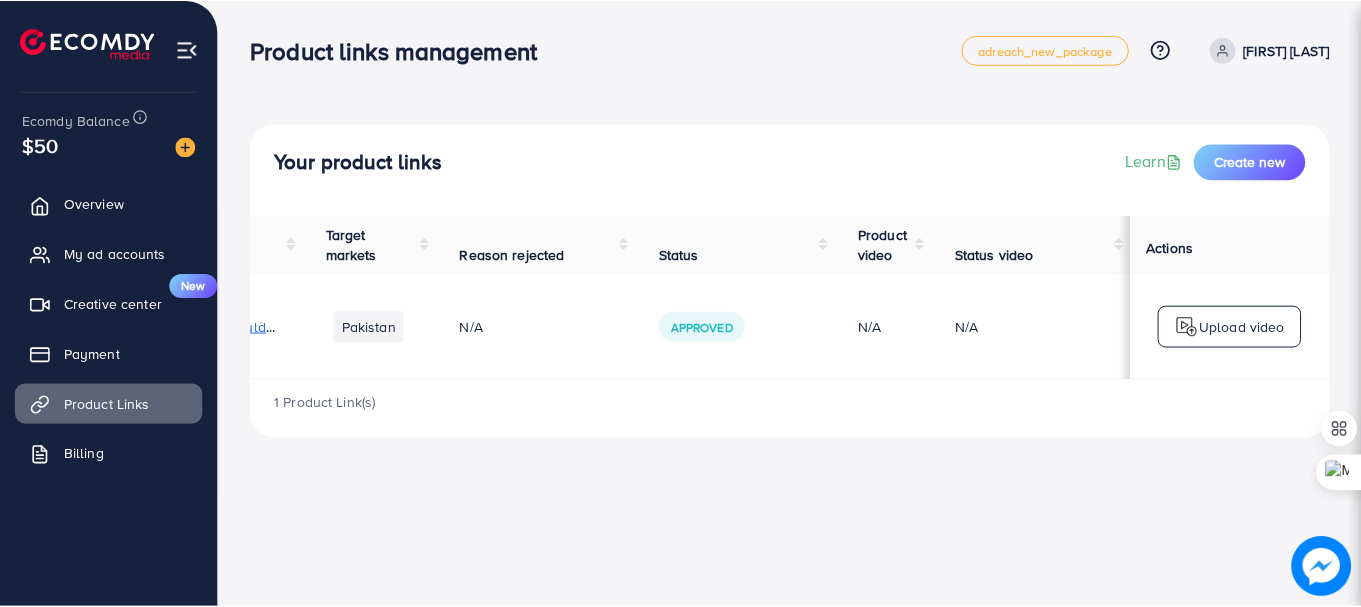 scroll, scrollTop: 0, scrollLeft: 0, axis: both 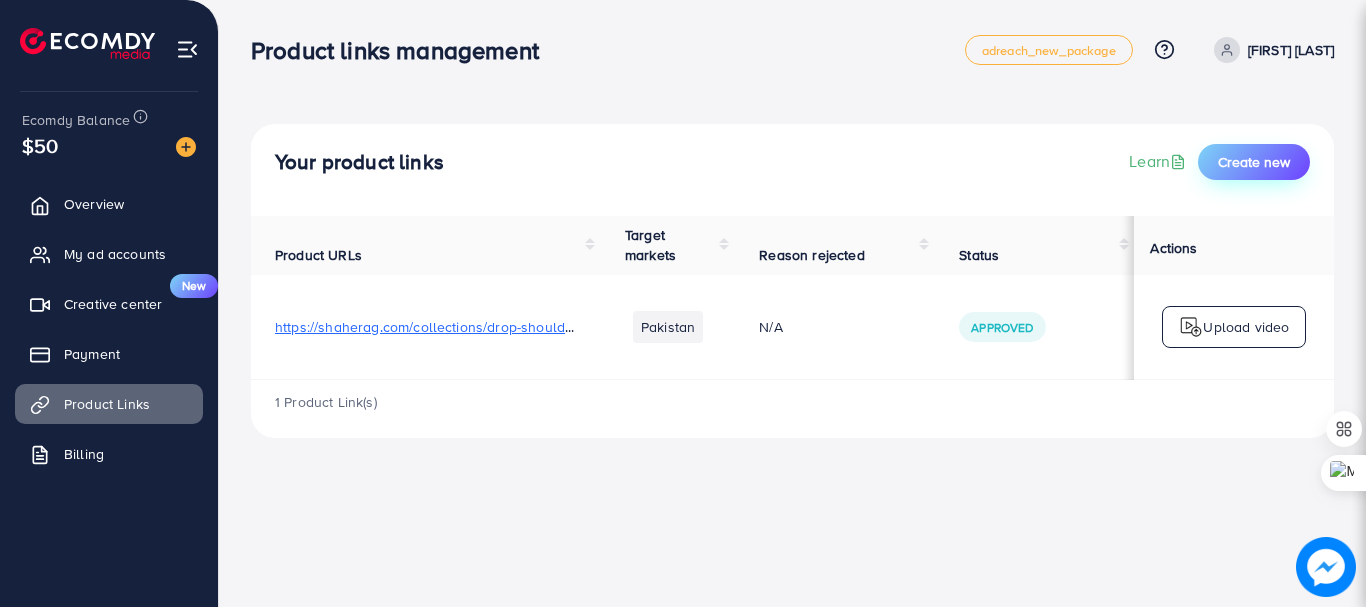 click on "Create new" at bounding box center [1254, 162] 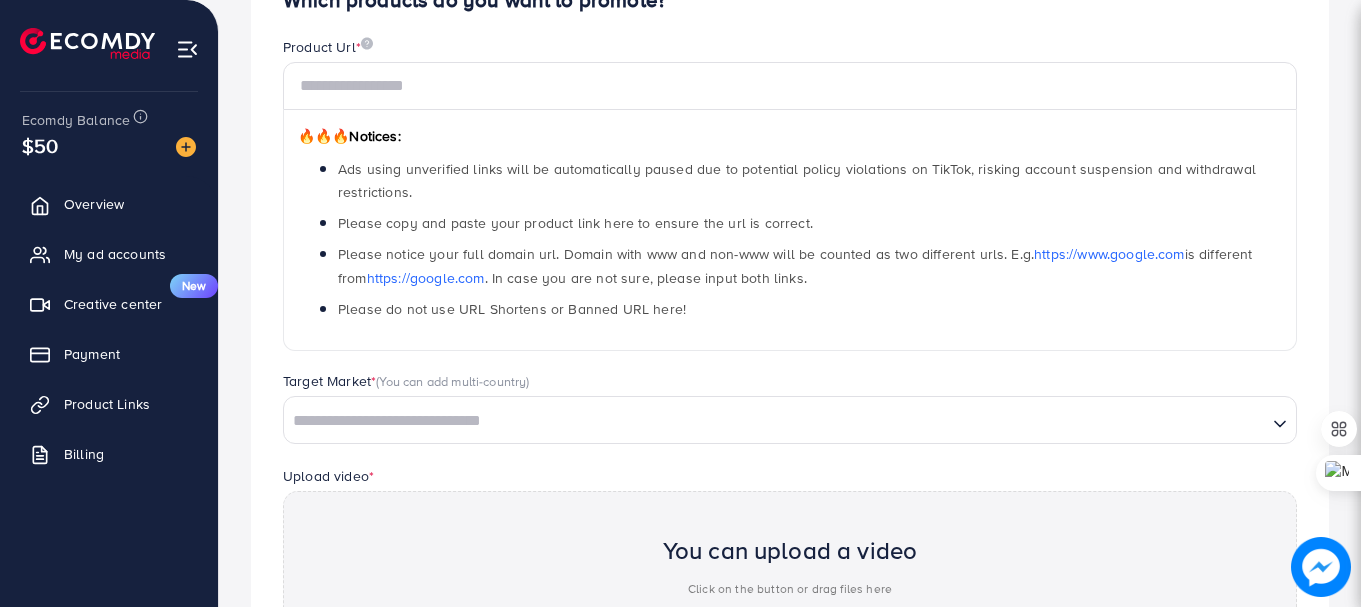 scroll, scrollTop: 0, scrollLeft: 0, axis: both 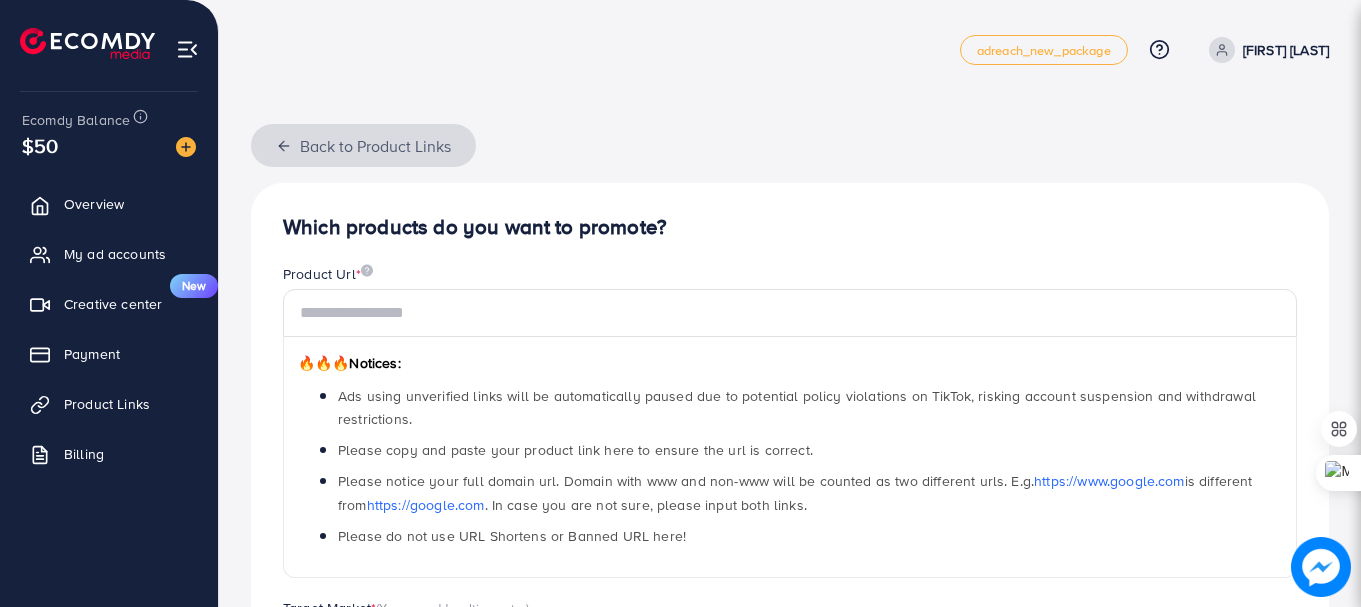 click 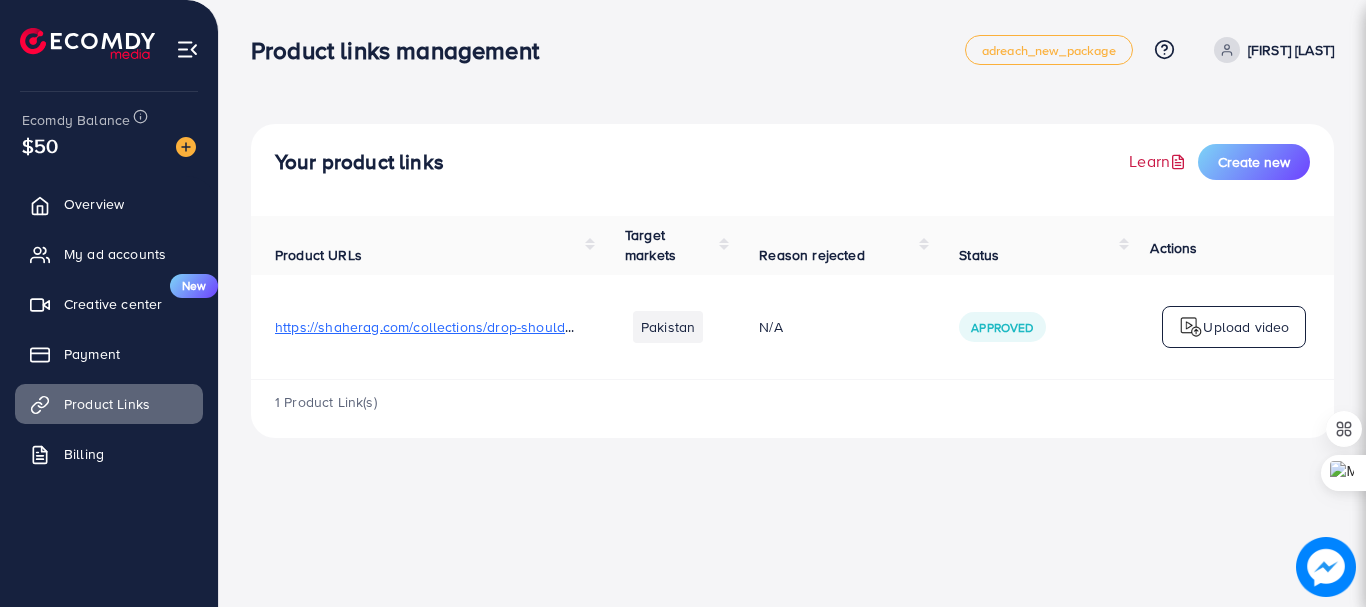 click on "Learn" at bounding box center [1159, 161] 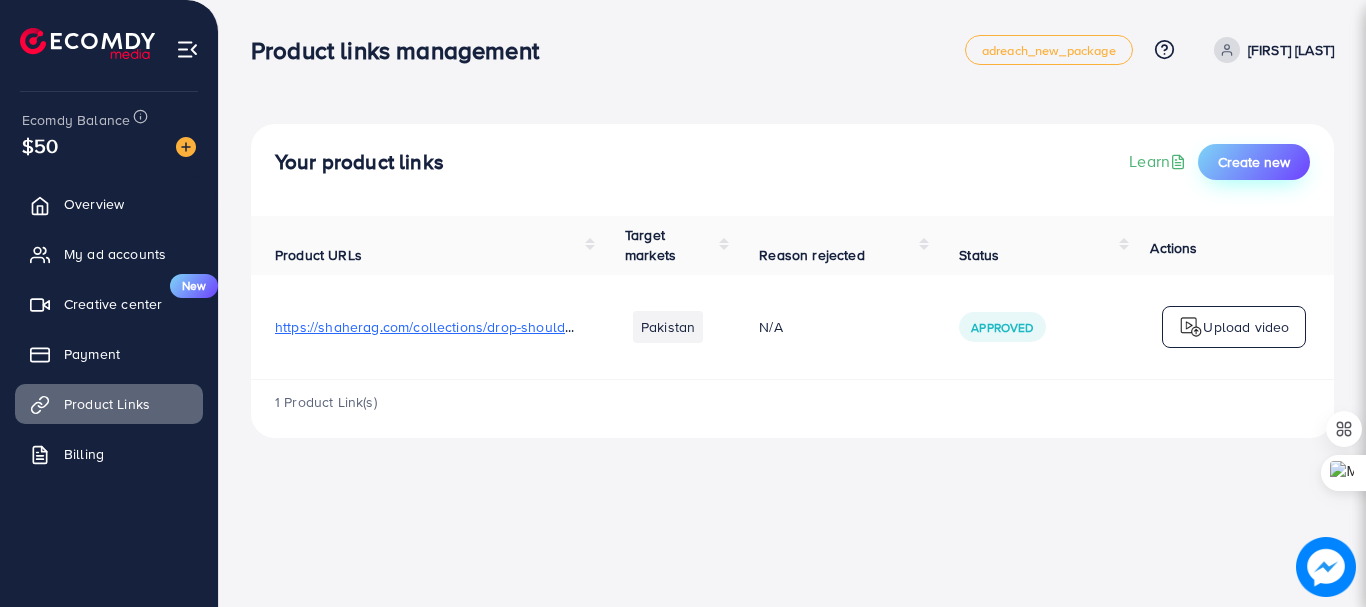 click on "Create new" at bounding box center (1254, 162) 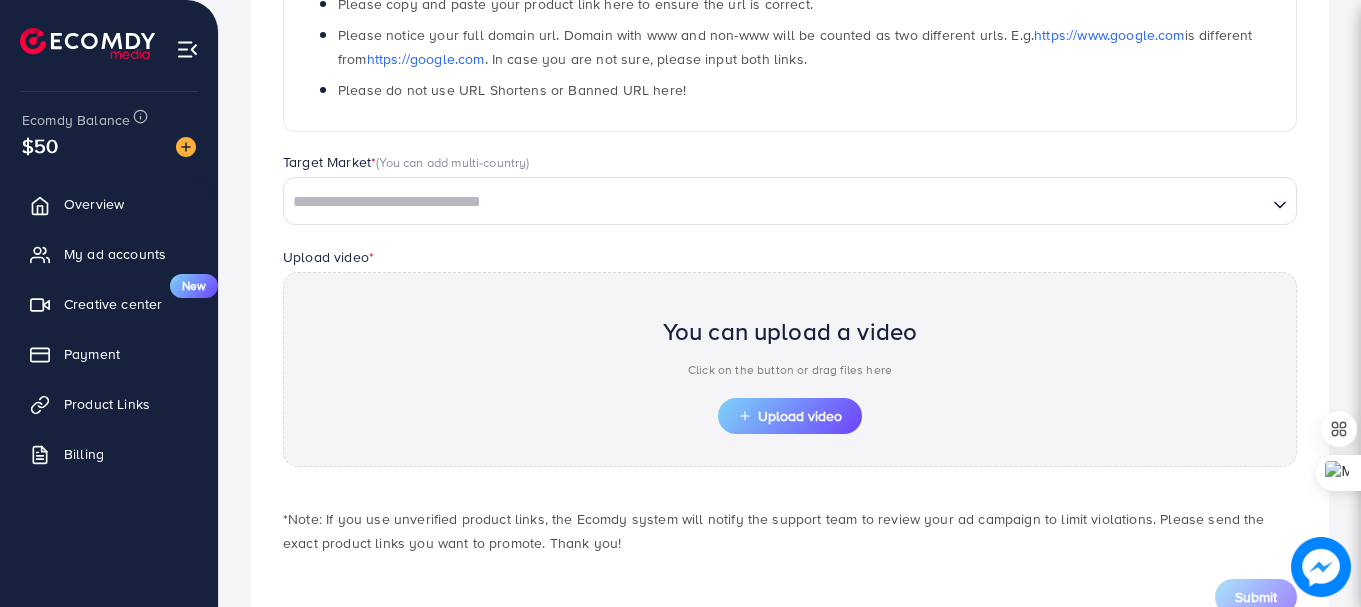 scroll, scrollTop: 518, scrollLeft: 0, axis: vertical 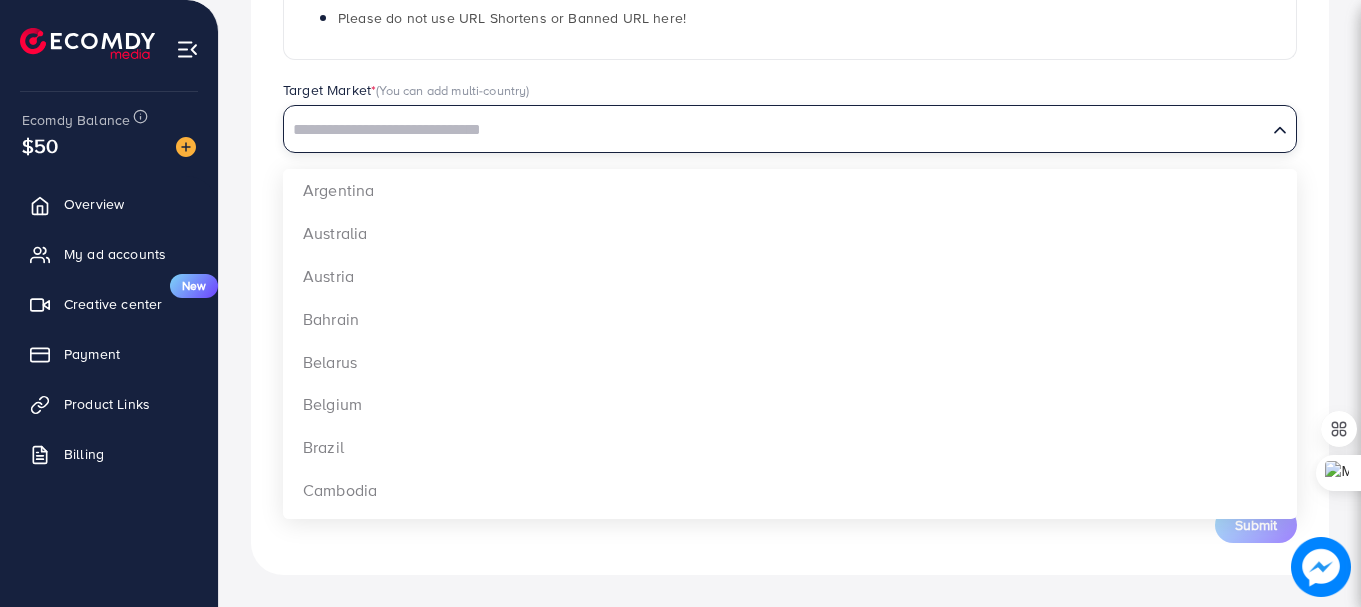 click at bounding box center [775, 130] 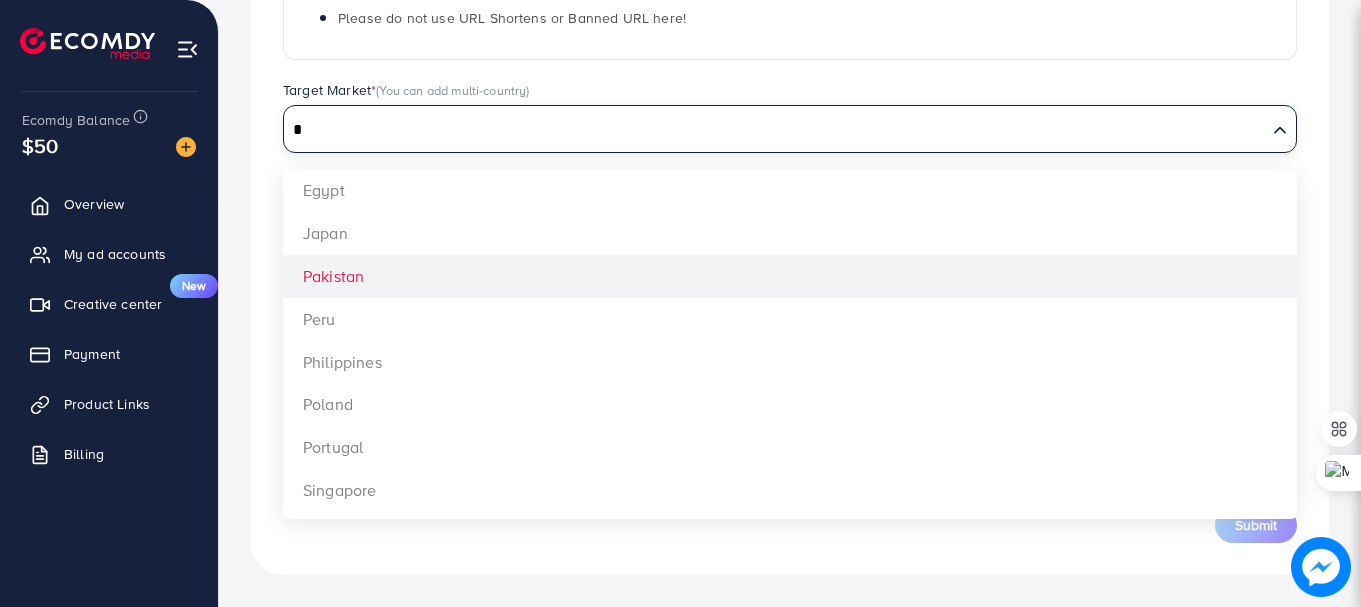 type on "*" 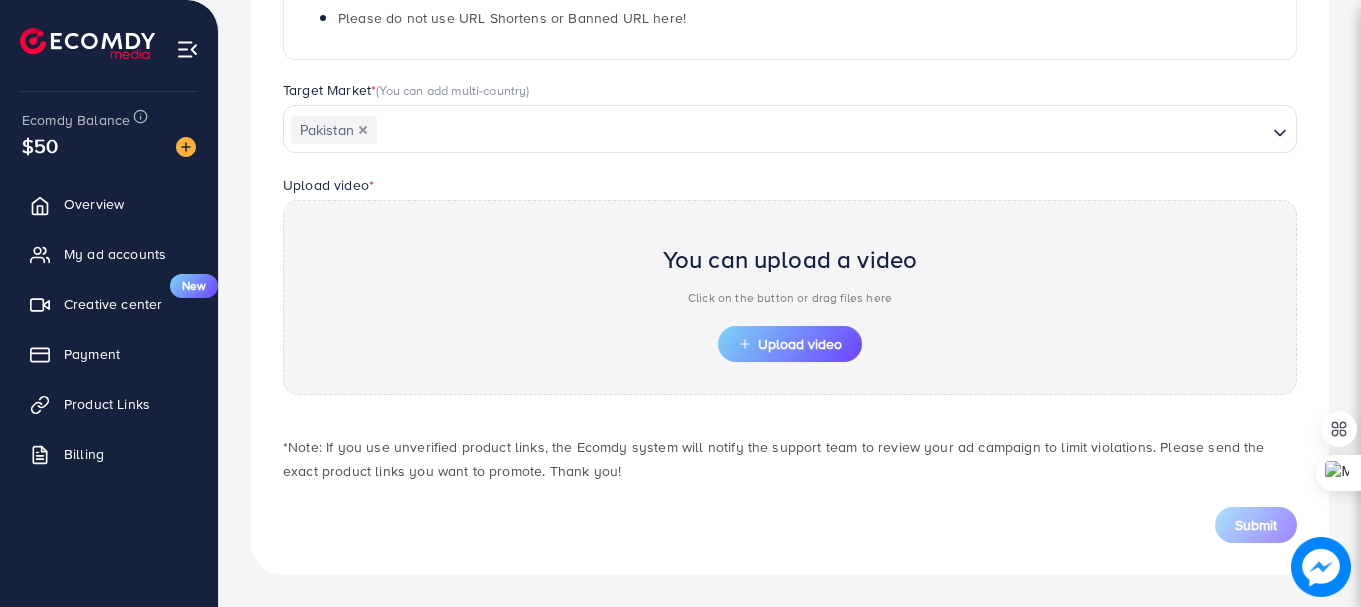 click on "Which products do you want to promote?   Product Url  *  🔥🔥🔥  Notices: Ads using unverified links will be automatically paused due to potential policy violations on TikTok, risking account suspension and withdrawal restrictions. Please copy and paste your product link here to ensure the url is correct. Please notice your full domain url. Domain with www and non-www will be counted as two different urls. E.g.  https://www.example.com  is different from  https://example.com . In case you are not sure, please input both links. Please do not use URL Shortens or Banned URL here!  Target Market  *  (You can add multi-country)
[COUNTRY]
Loading...
[COUNTRY]
[COUNTRY]
[COUNTRY]
[COUNTRY]
[COUNTRY]
[COUNTRY]
[COUNTRY]
[COUNTRY]
[COUNTRY]
[COUNTRY]
*" at bounding box center (790, 120) 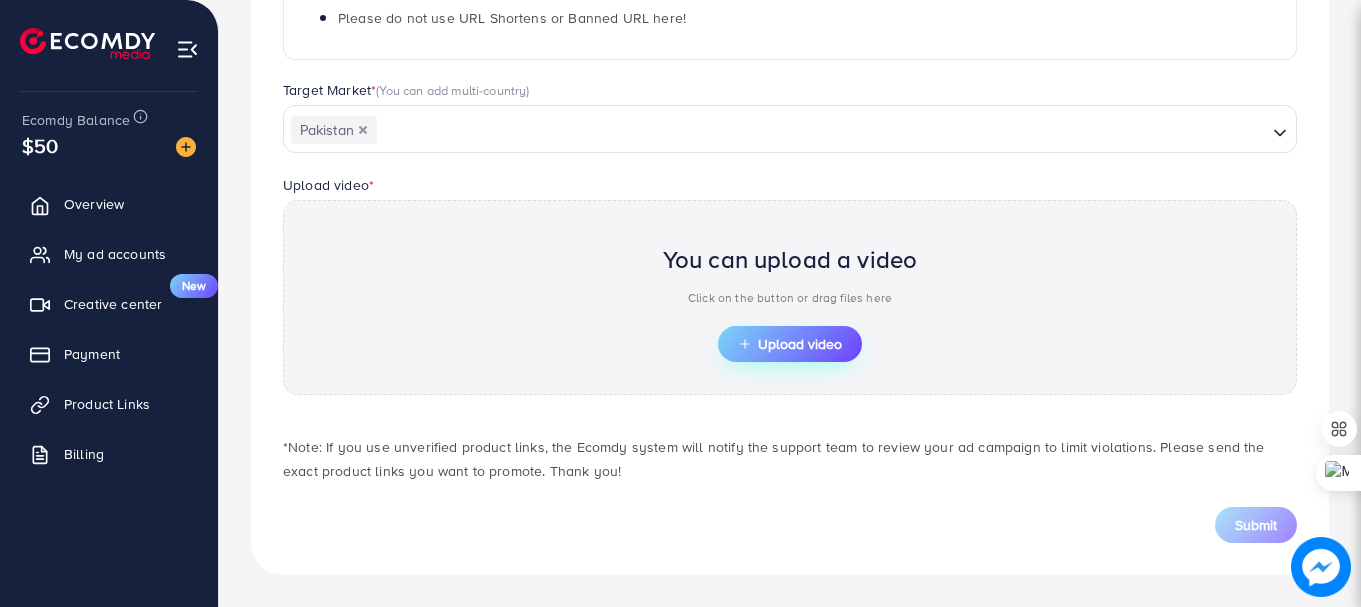 click on "Upload video" at bounding box center (790, 344) 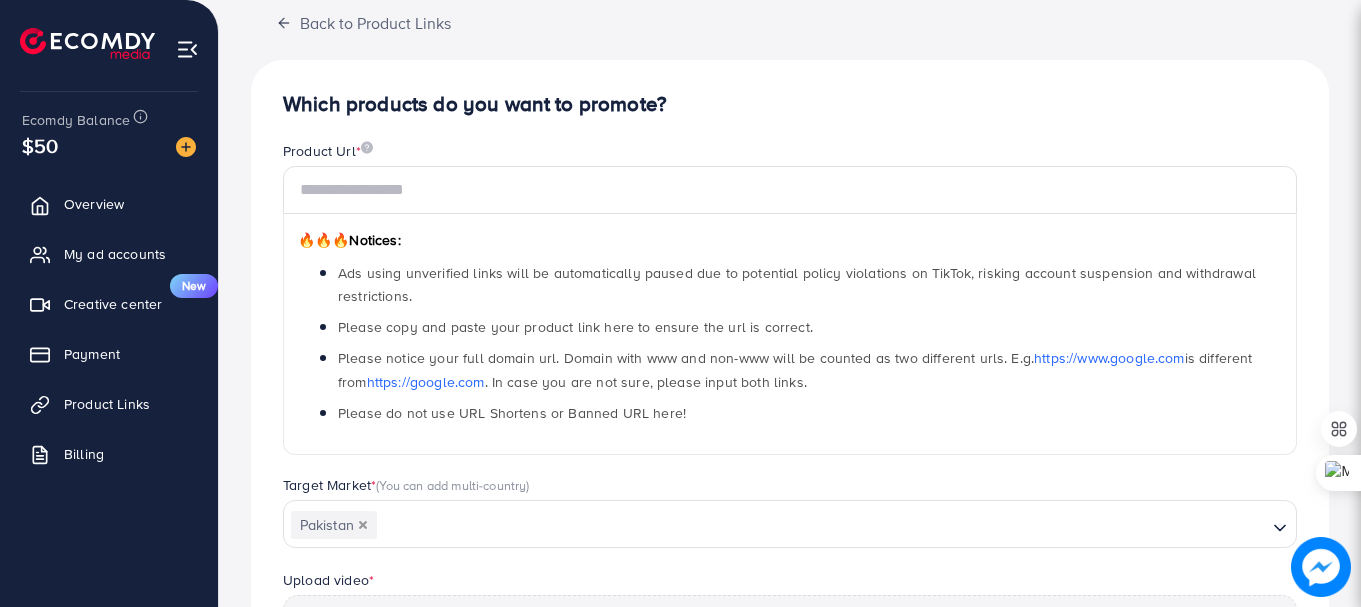 scroll, scrollTop: 98, scrollLeft: 0, axis: vertical 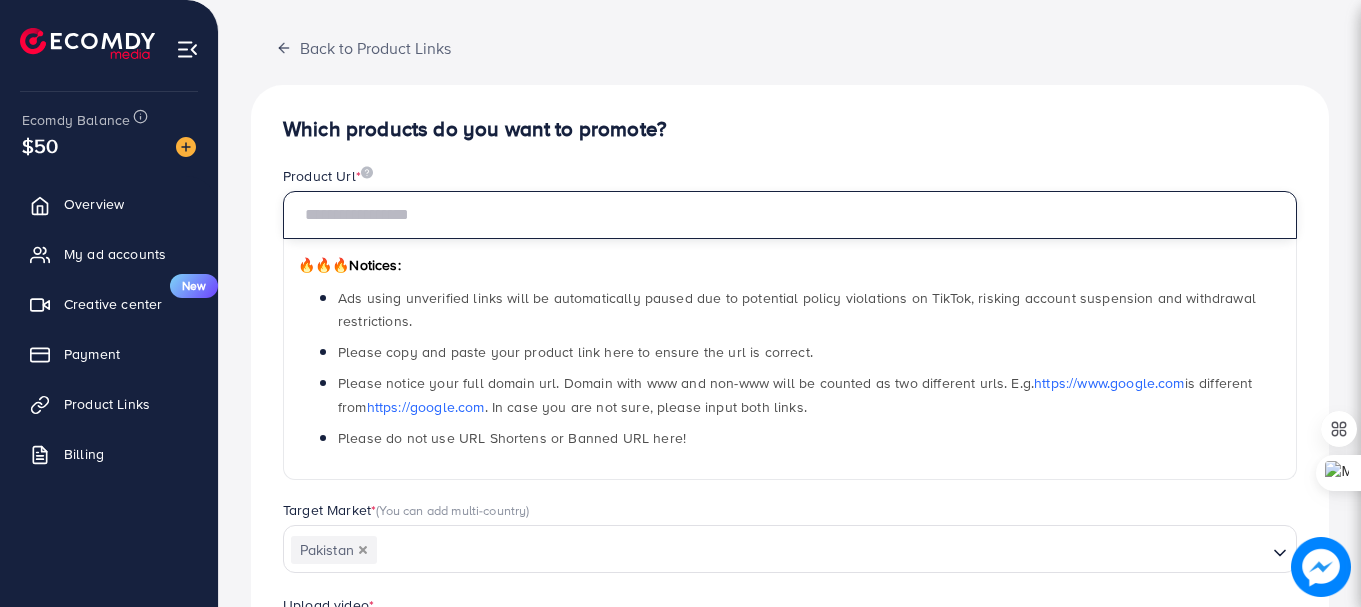 click at bounding box center (790, 215) 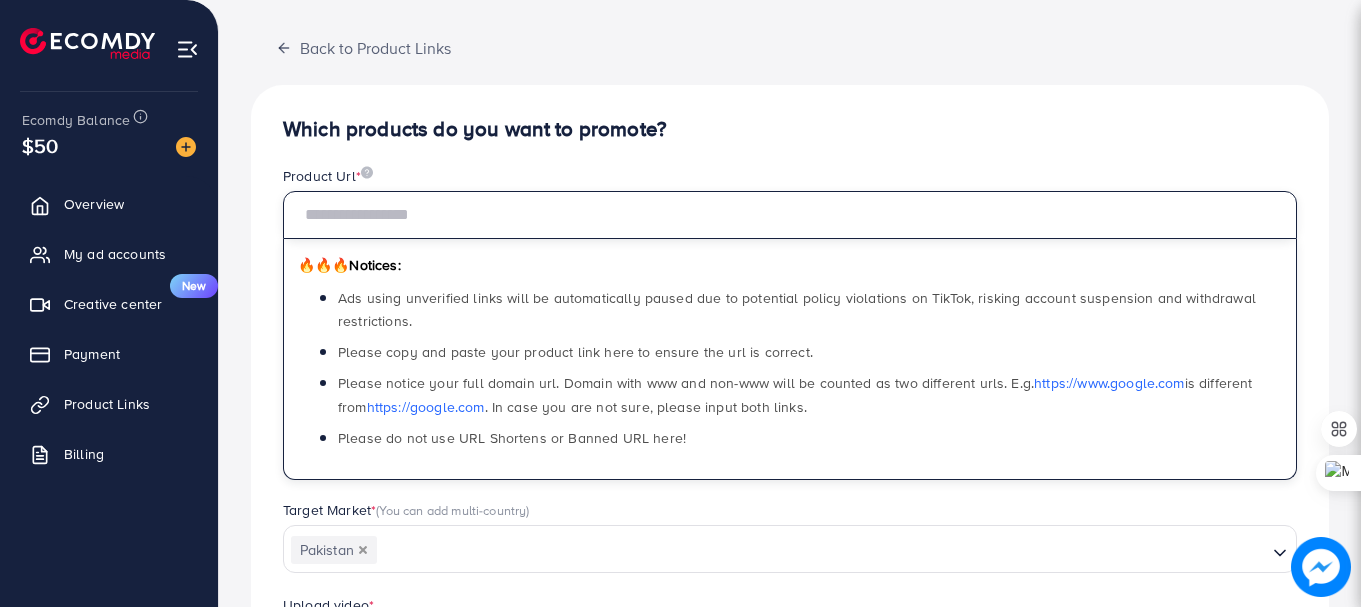paste on "**********" 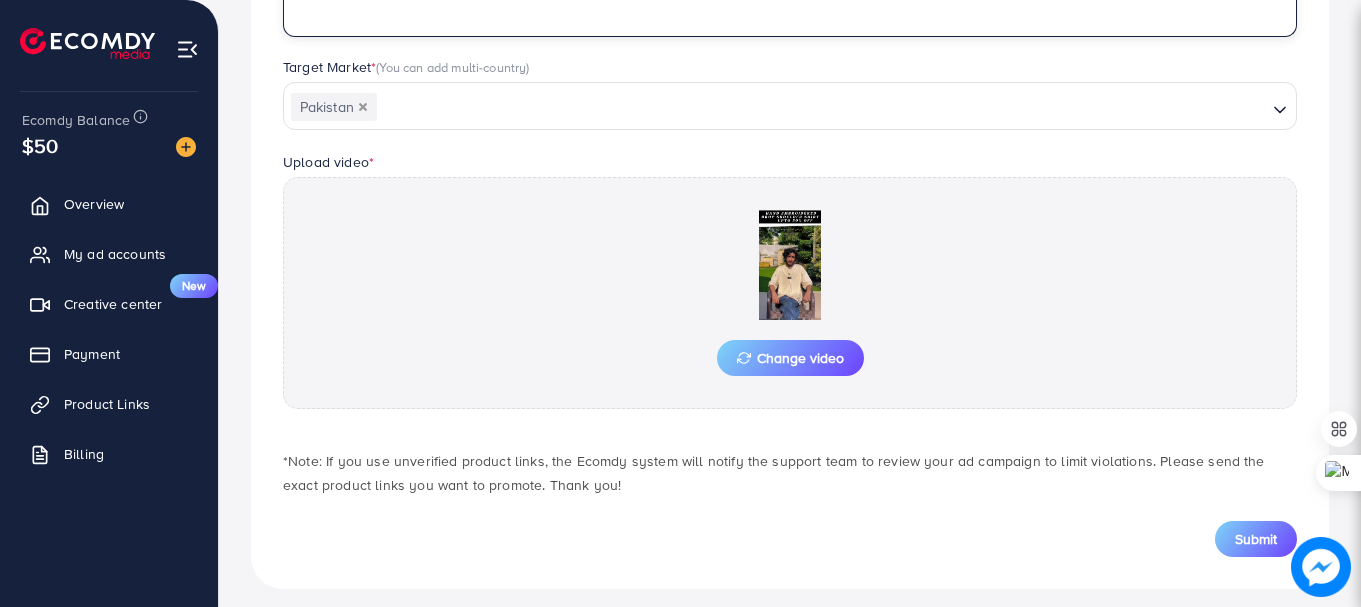scroll, scrollTop: 555, scrollLeft: 0, axis: vertical 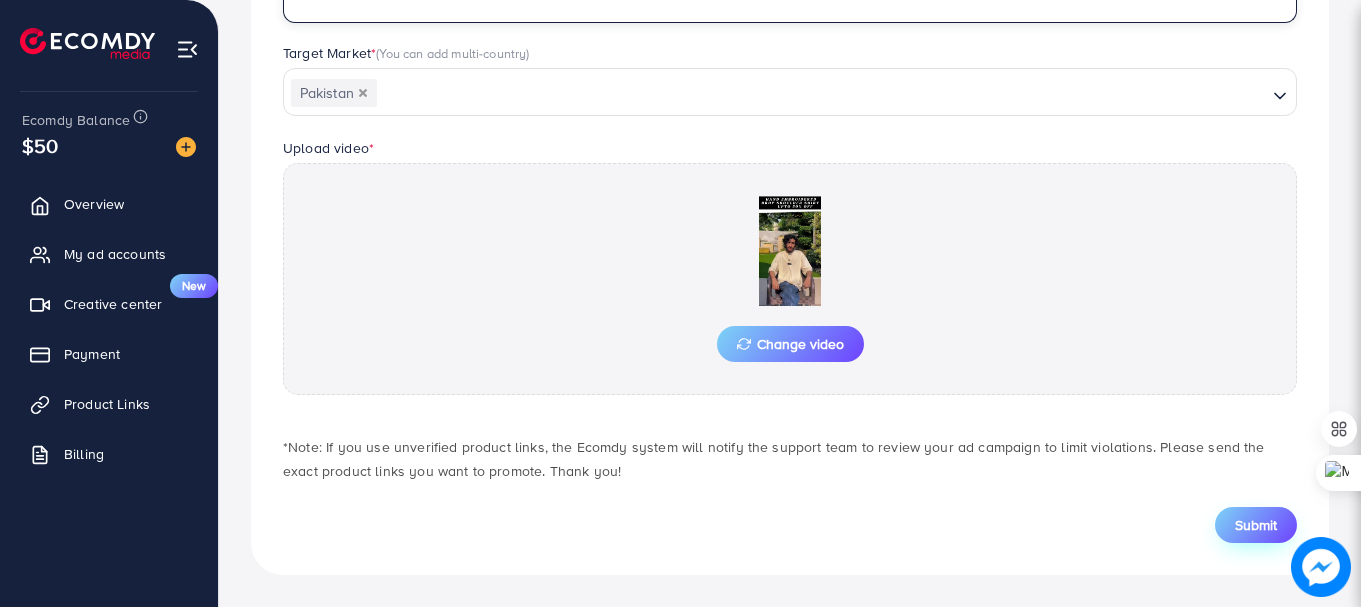 type on "**********" 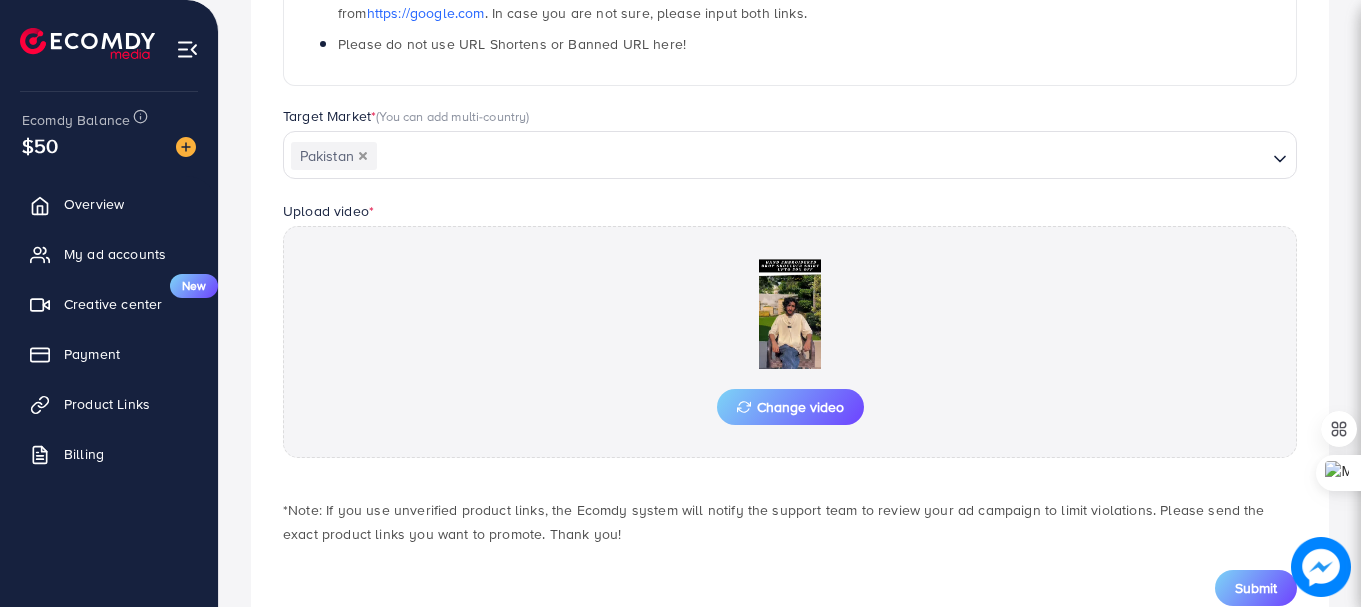 scroll, scrollTop: 555, scrollLeft: 0, axis: vertical 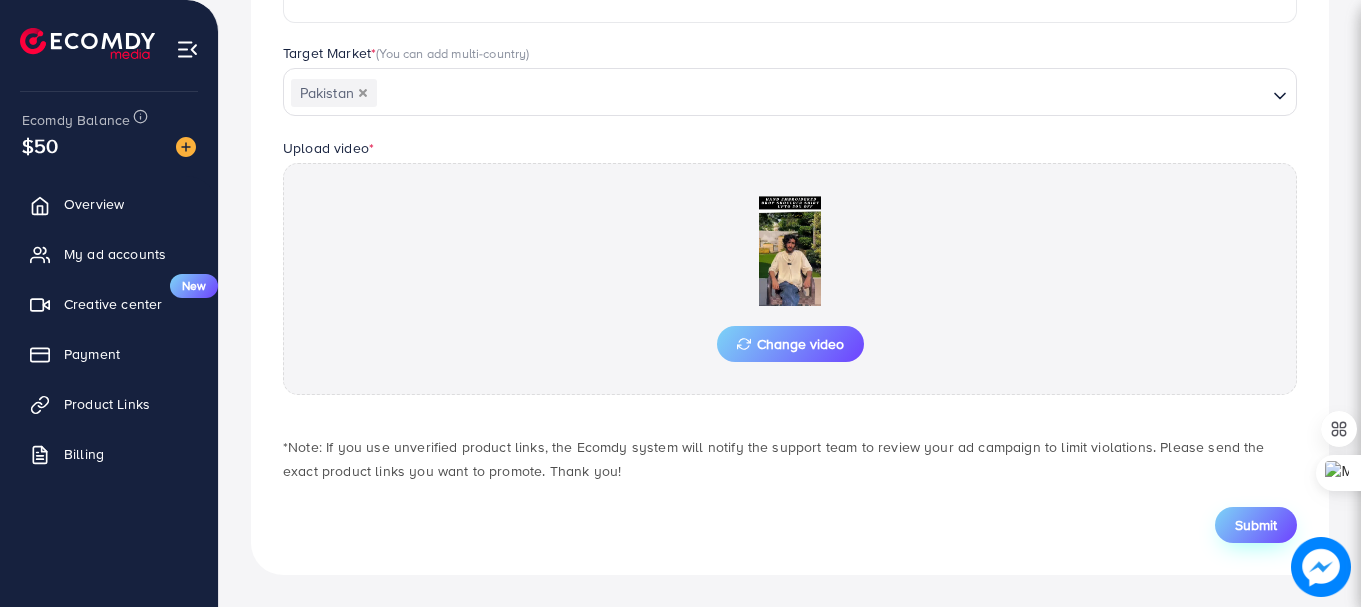 click on "Submit" at bounding box center [1256, 525] 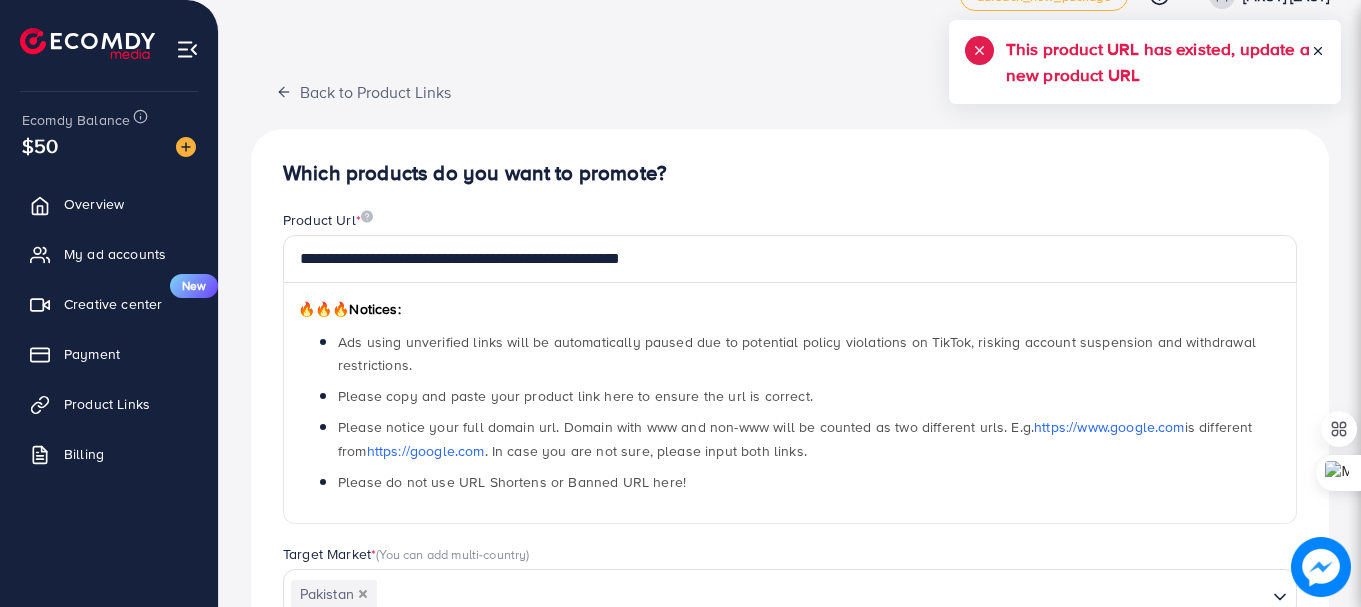 scroll, scrollTop: 0, scrollLeft: 0, axis: both 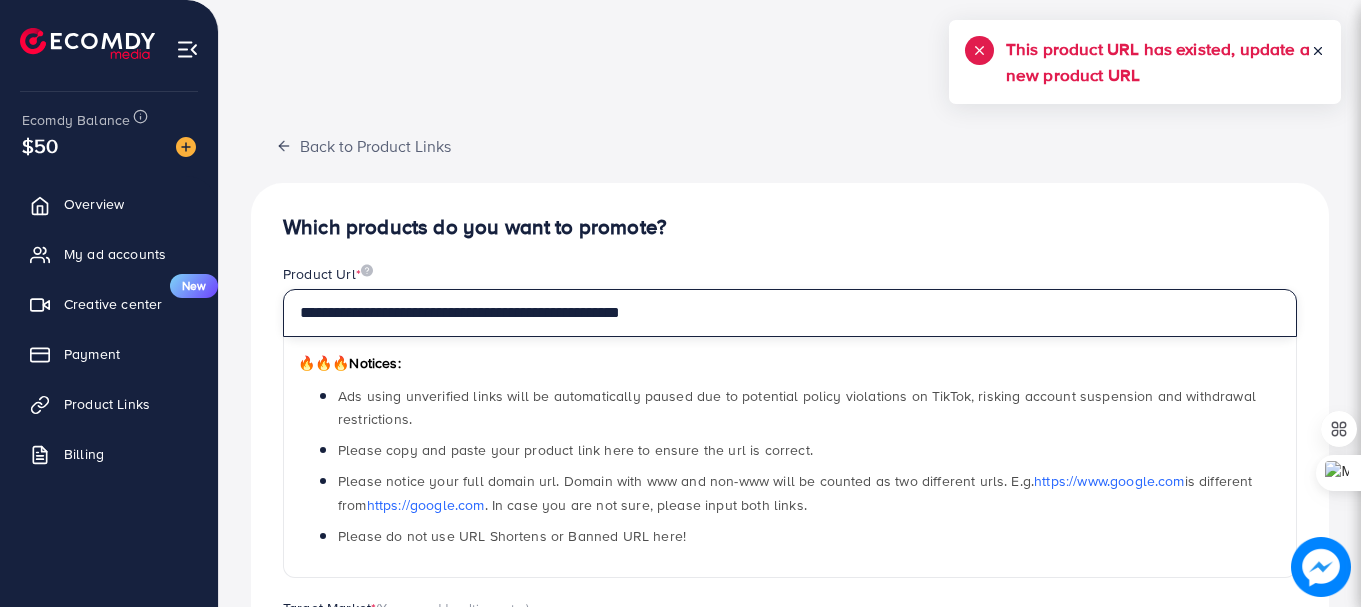 click on "**********" at bounding box center (790, 313) 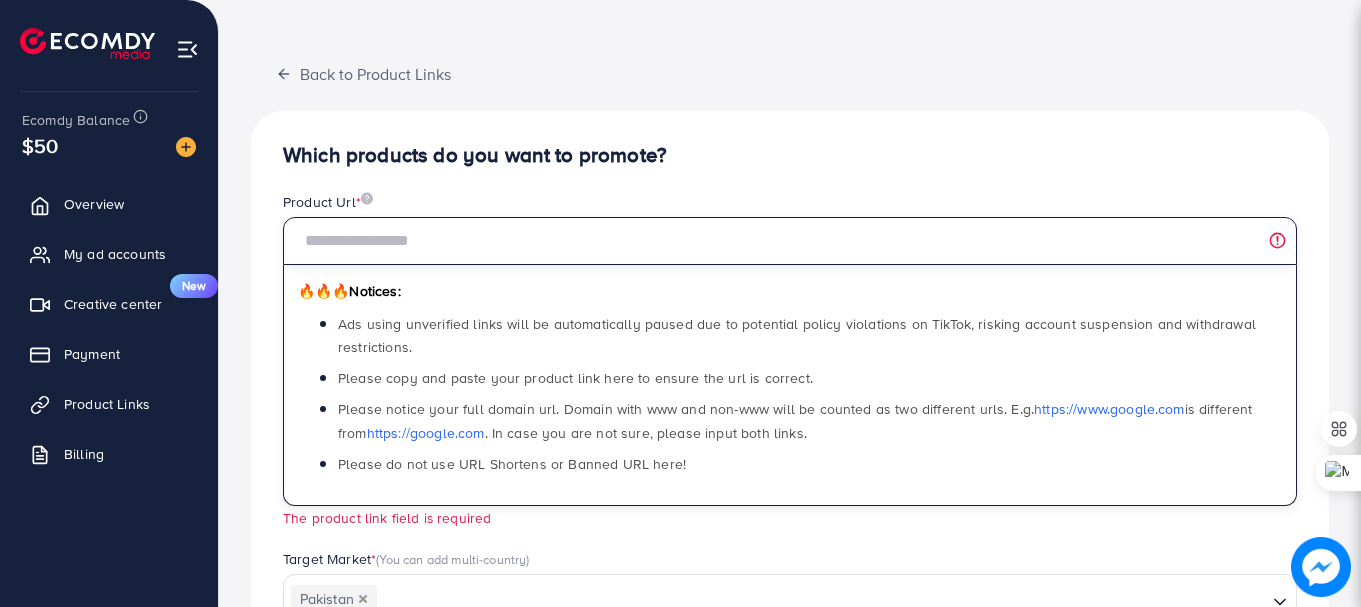 scroll, scrollTop: 91, scrollLeft: 0, axis: vertical 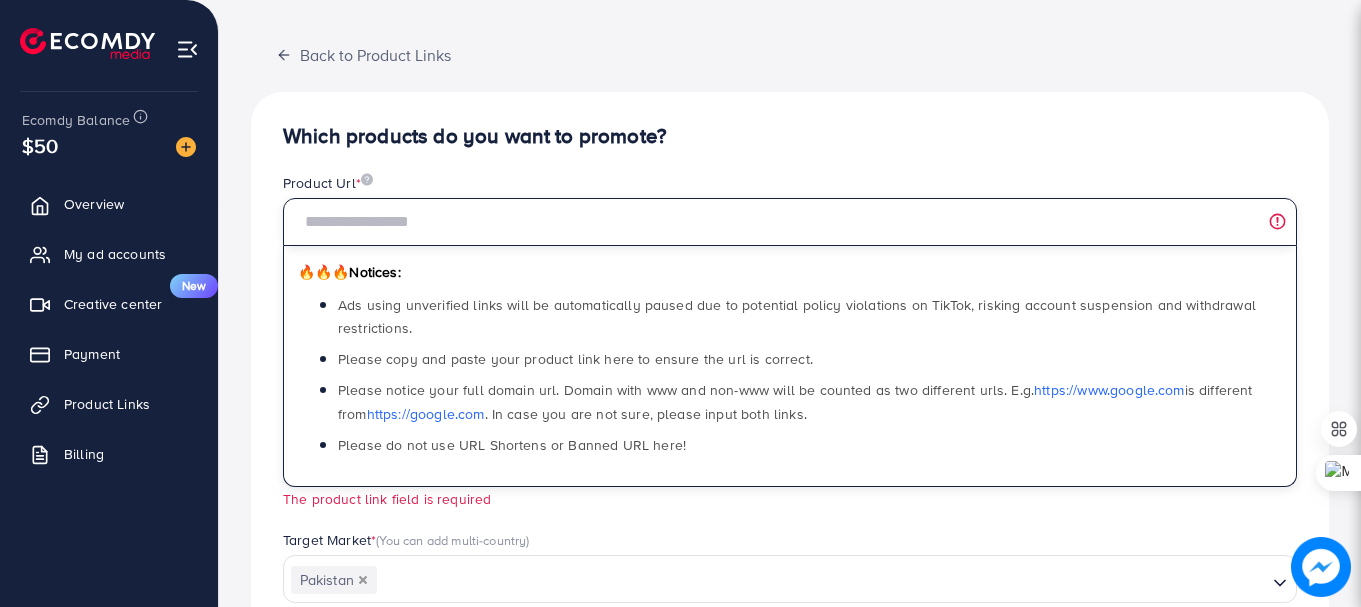 type 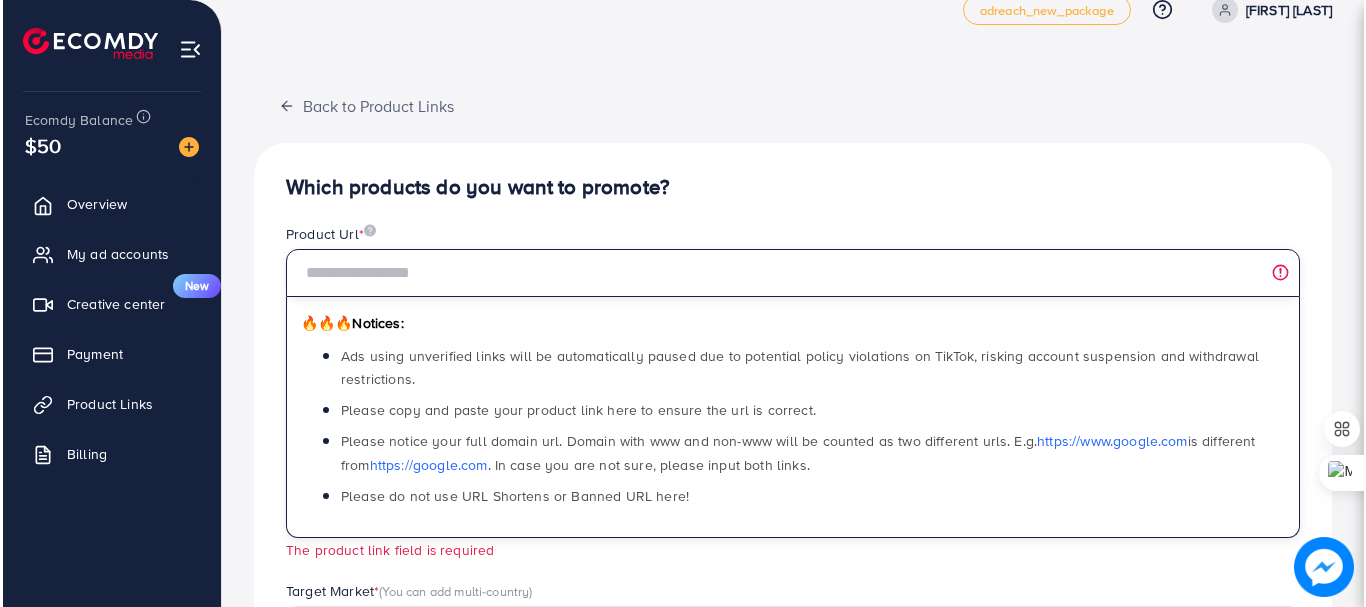 scroll, scrollTop: 0, scrollLeft: 0, axis: both 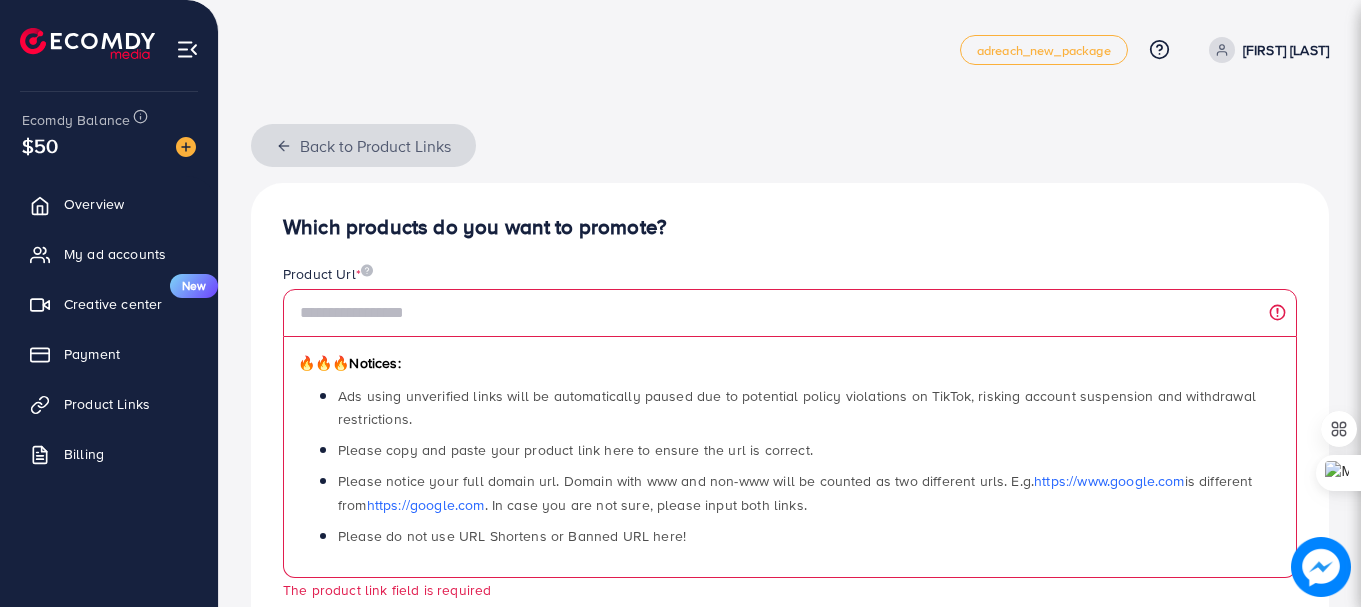 click 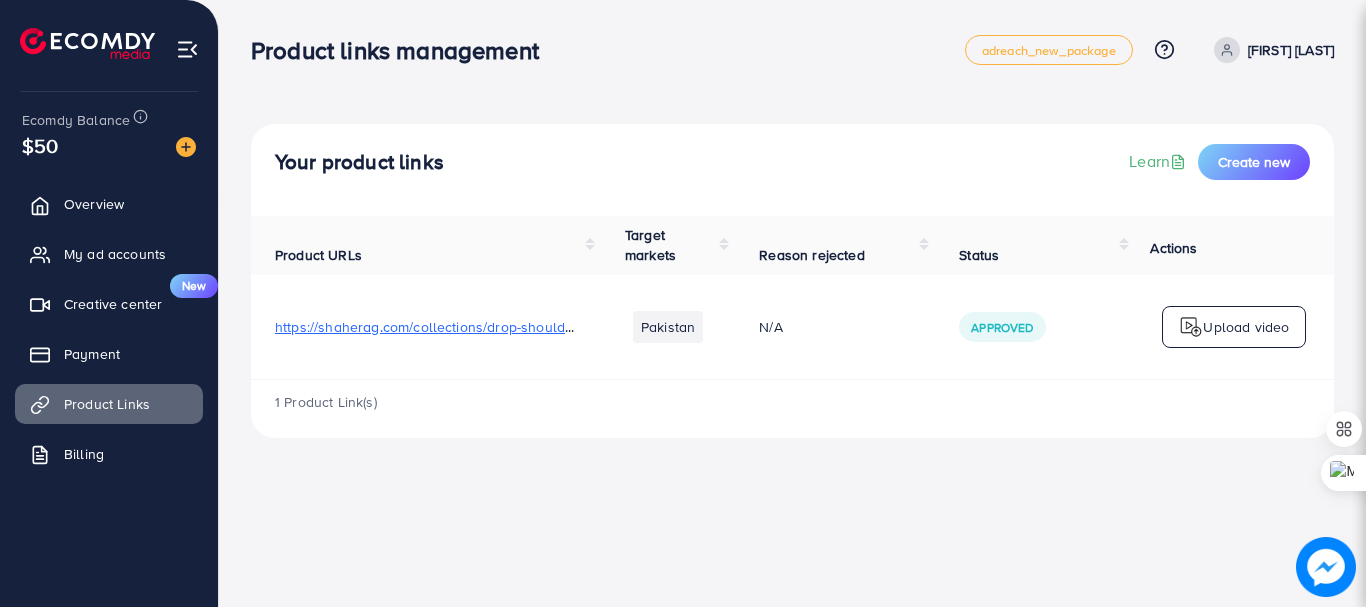 click on "Upload video" at bounding box center [1246, 327] 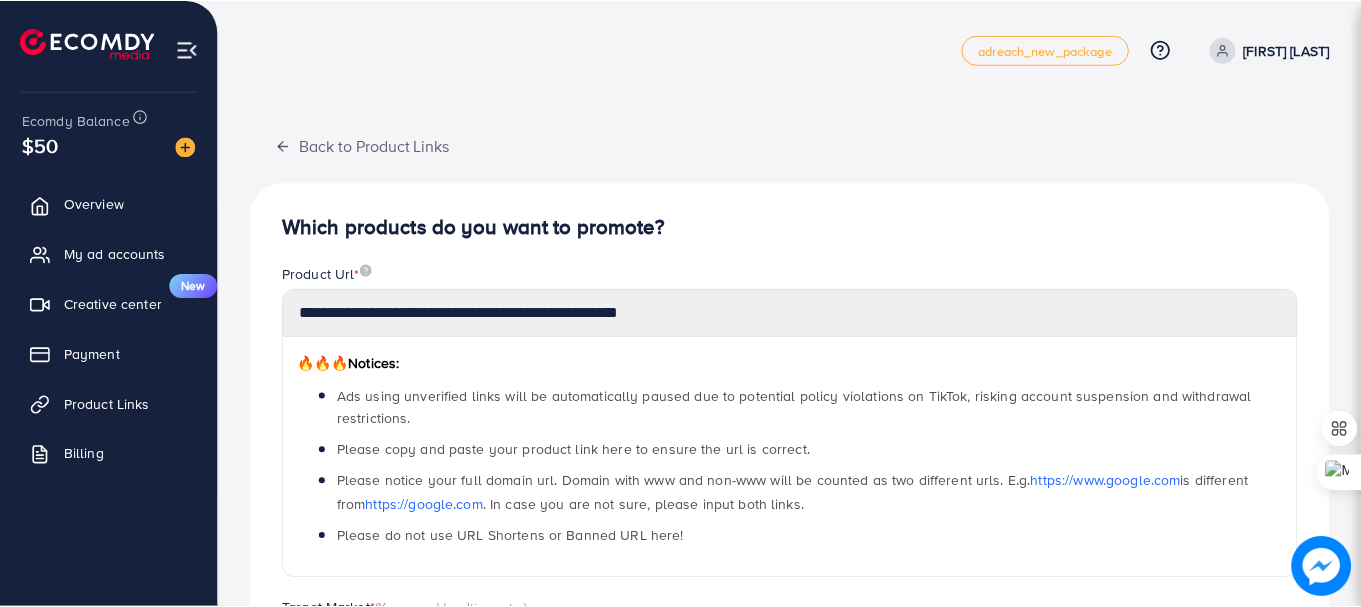 scroll, scrollTop: 518, scrollLeft: 0, axis: vertical 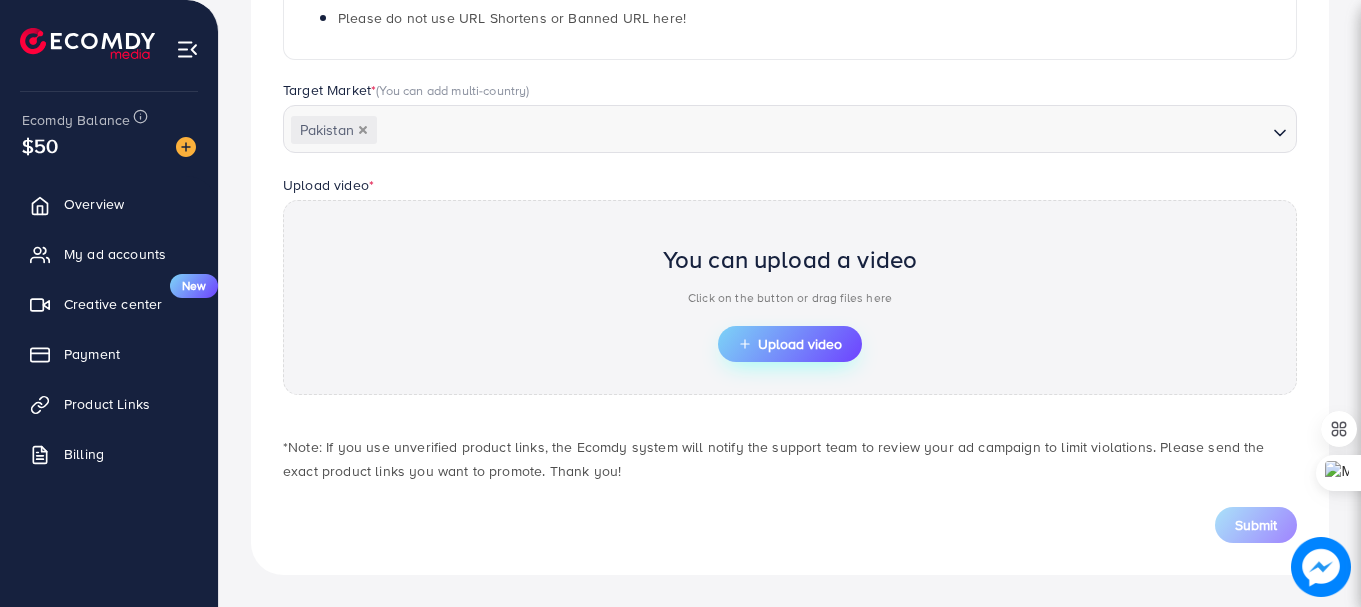 click on "Upload video" at bounding box center (790, 344) 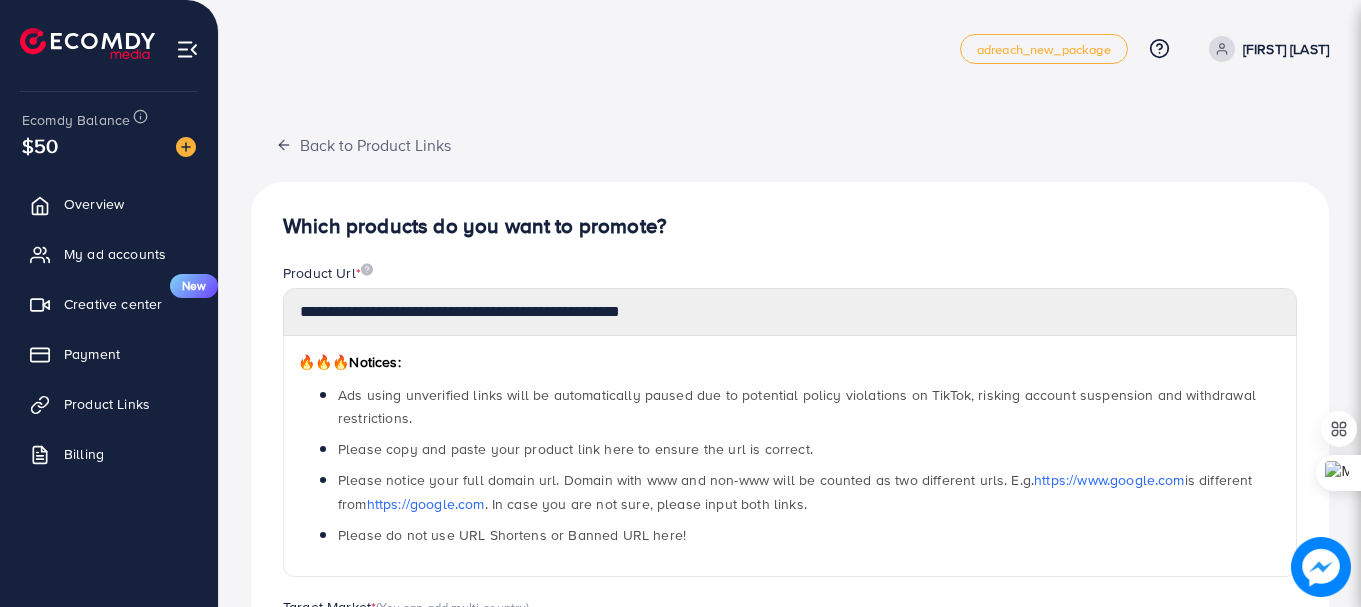 scroll, scrollTop: 0, scrollLeft: 0, axis: both 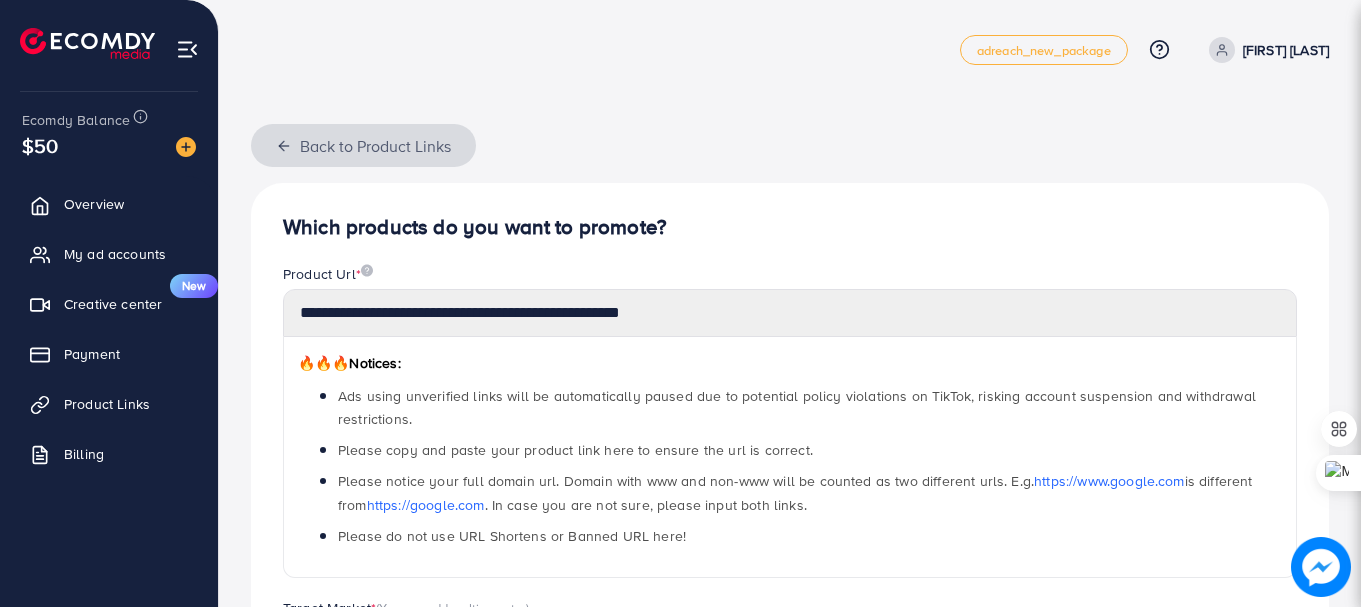 click on "Back to Product Links" at bounding box center [363, 145] 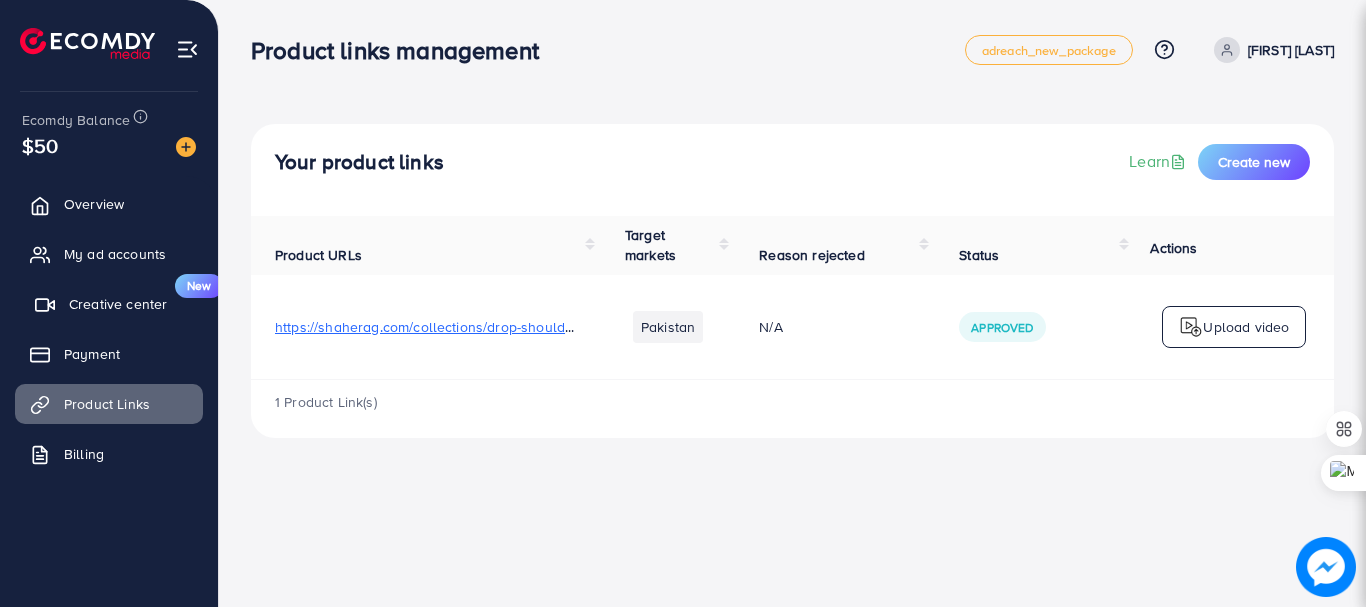 click on "Creative center" at bounding box center [118, 304] 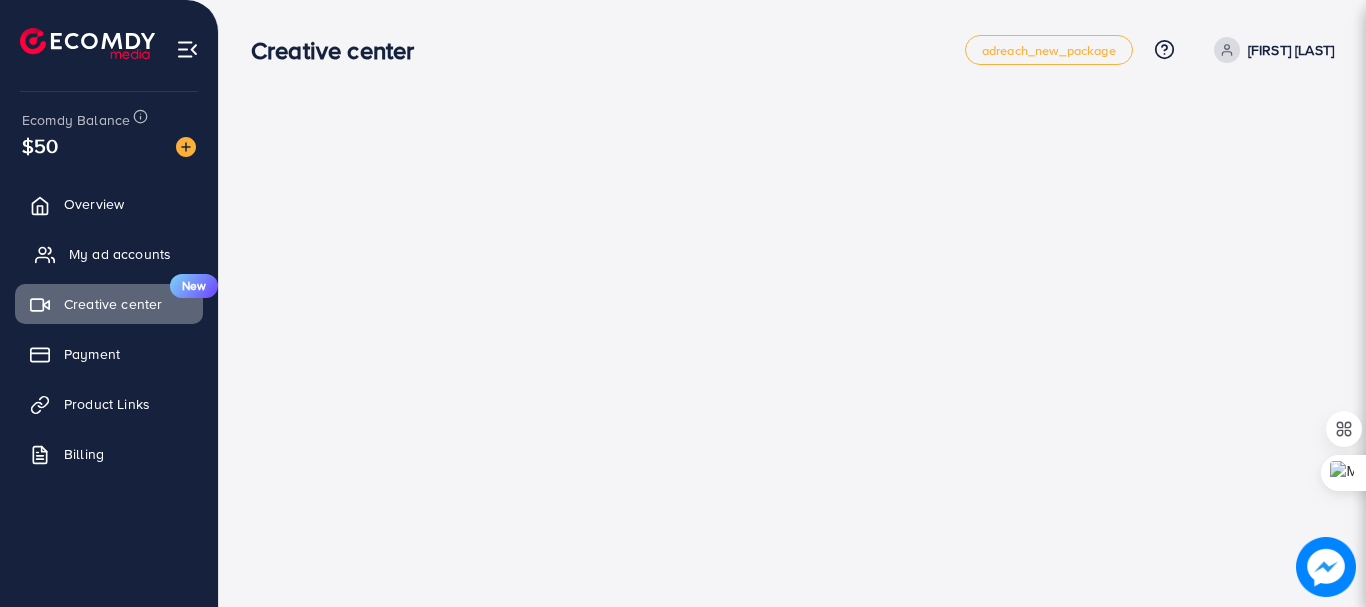 click on "My ad accounts" at bounding box center [120, 254] 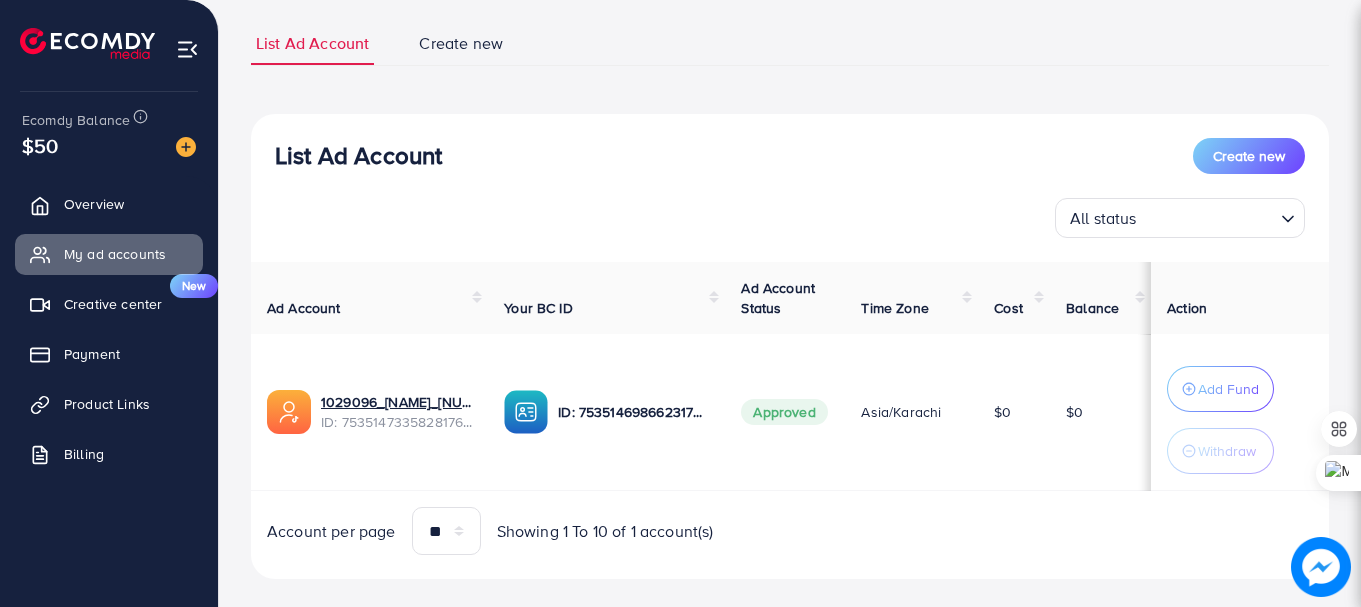 scroll, scrollTop: 127, scrollLeft: 0, axis: vertical 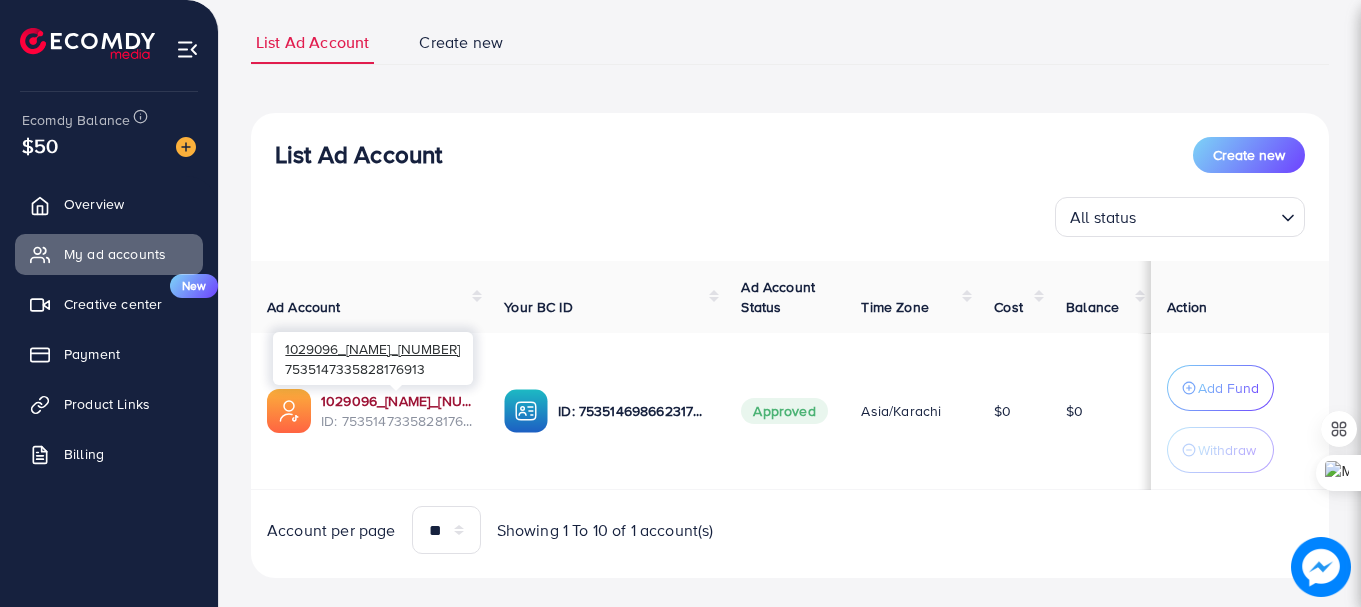click on "1029096_[NAME]_[NUMBER]" at bounding box center [396, 401] 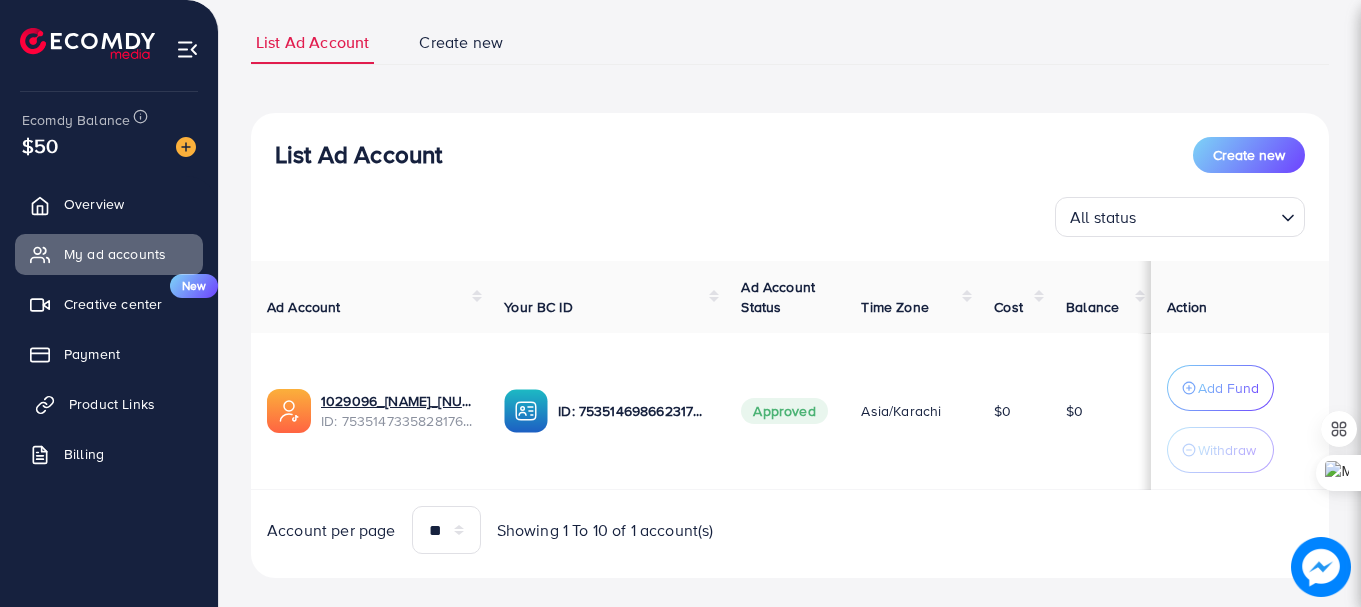 click on "Product Links" at bounding box center (112, 404) 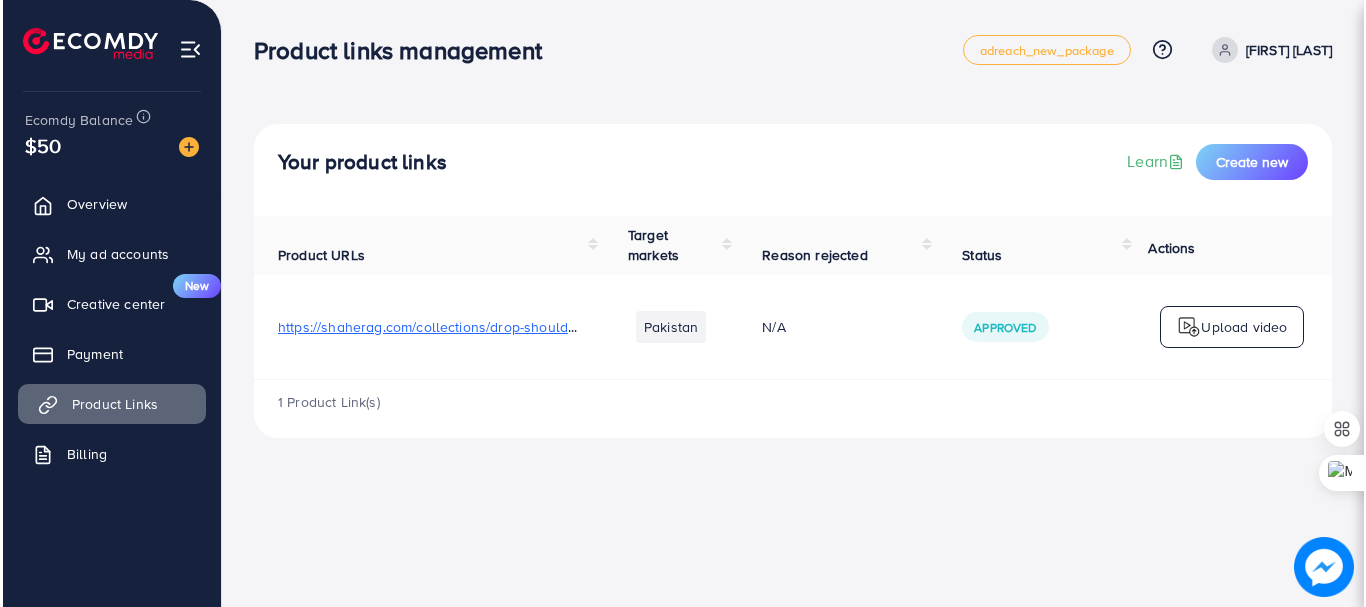 scroll, scrollTop: 0, scrollLeft: 0, axis: both 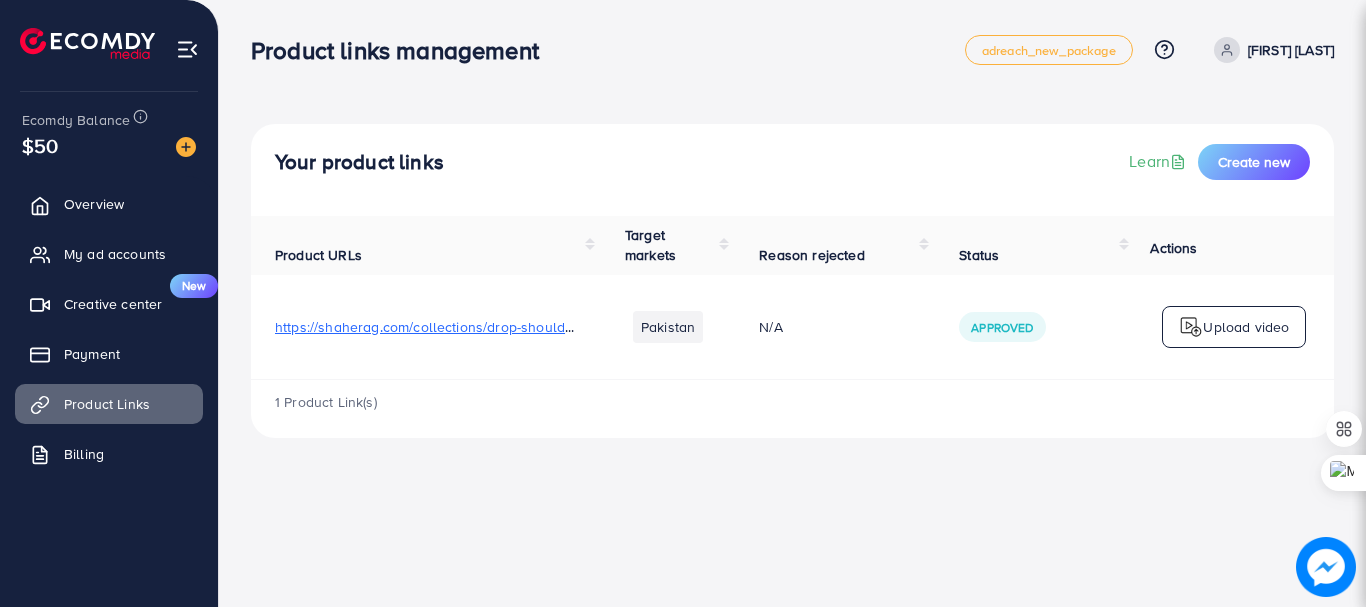 click on "Upload video" at bounding box center [1246, 327] 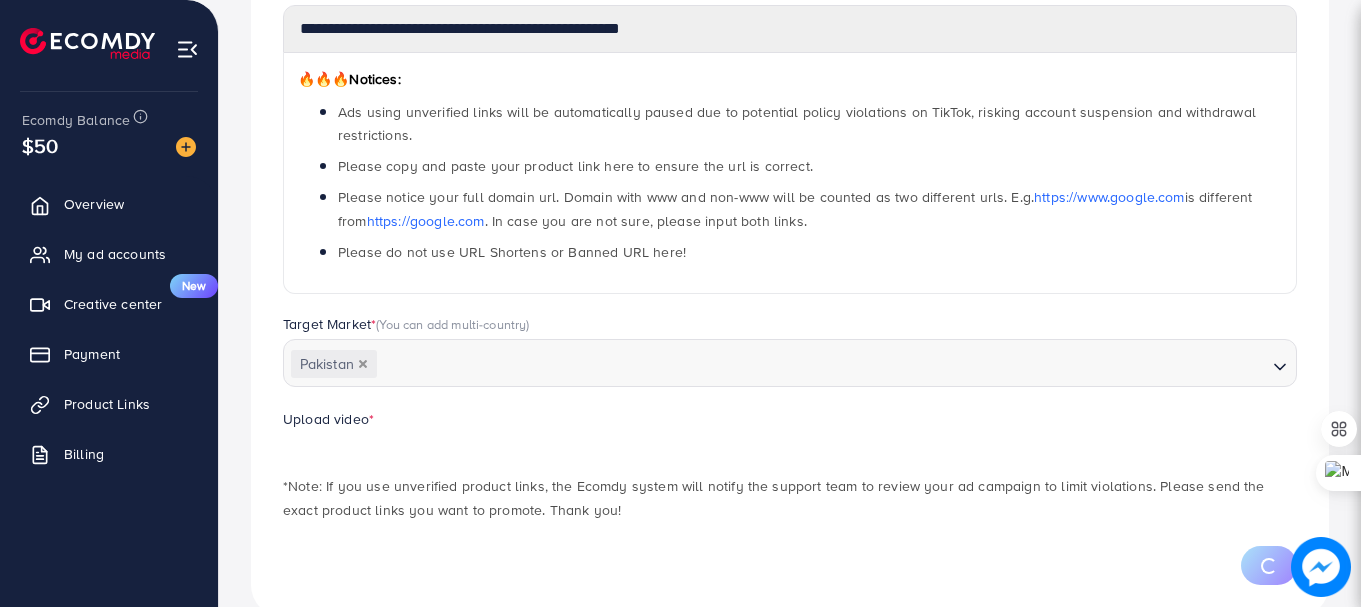 scroll, scrollTop: 326, scrollLeft: 0, axis: vertical 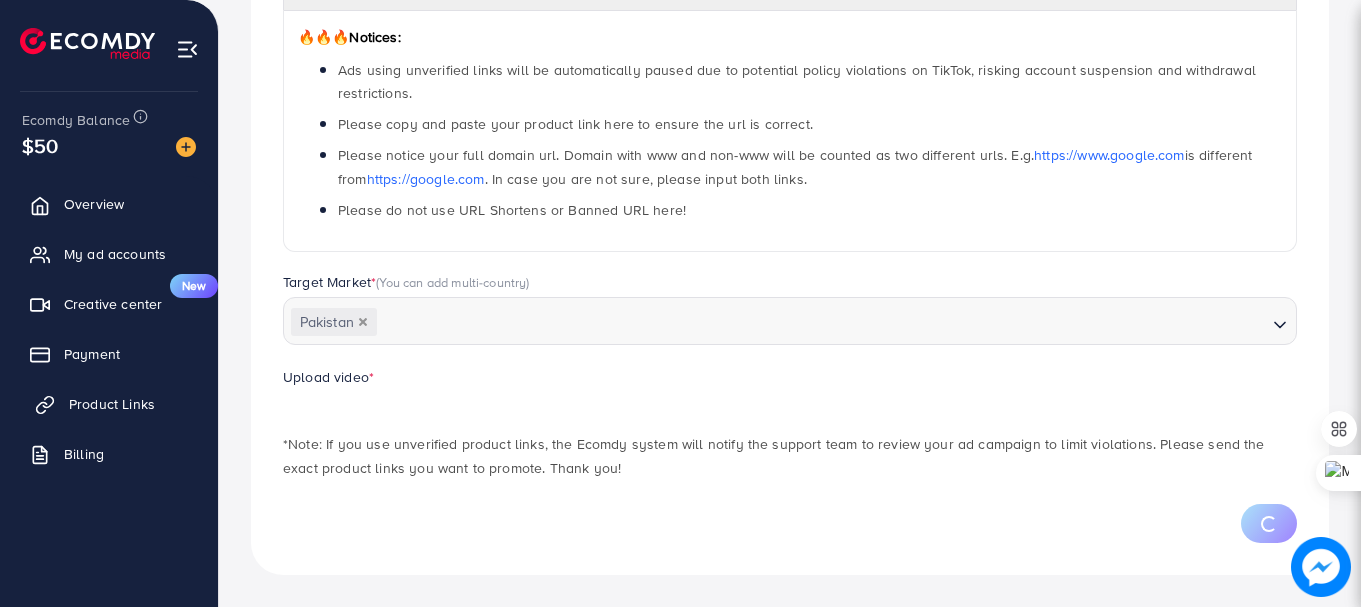 click on "Product Links" at bounding box center [112, 404] 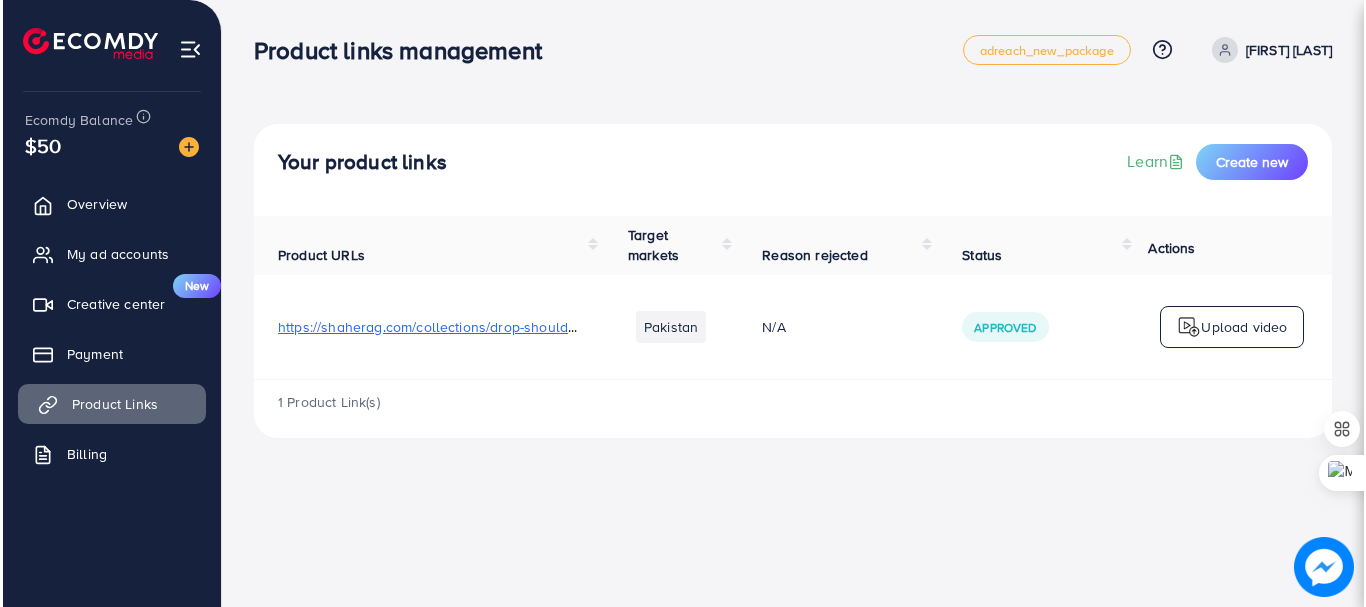 scroll, scrollTop: 0, scrollLeft: 0, axis: both 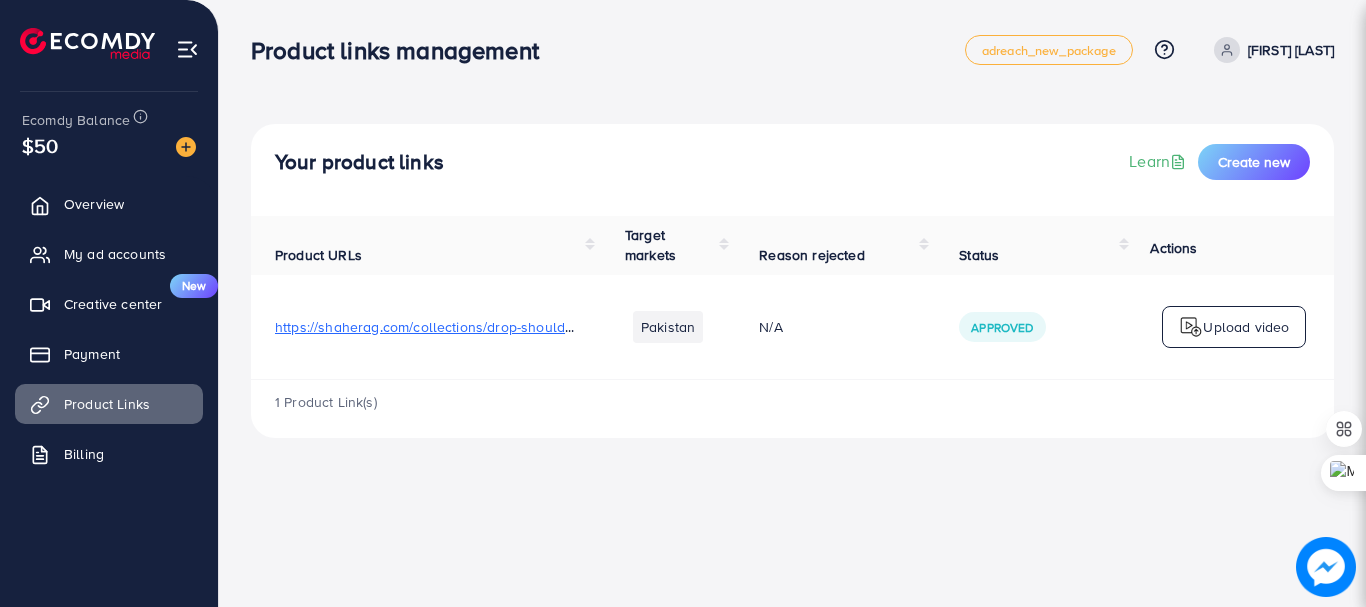 click on "https://shaherag.com/collections/drop-shoulder-shirts" at bounding box center (446, 327) 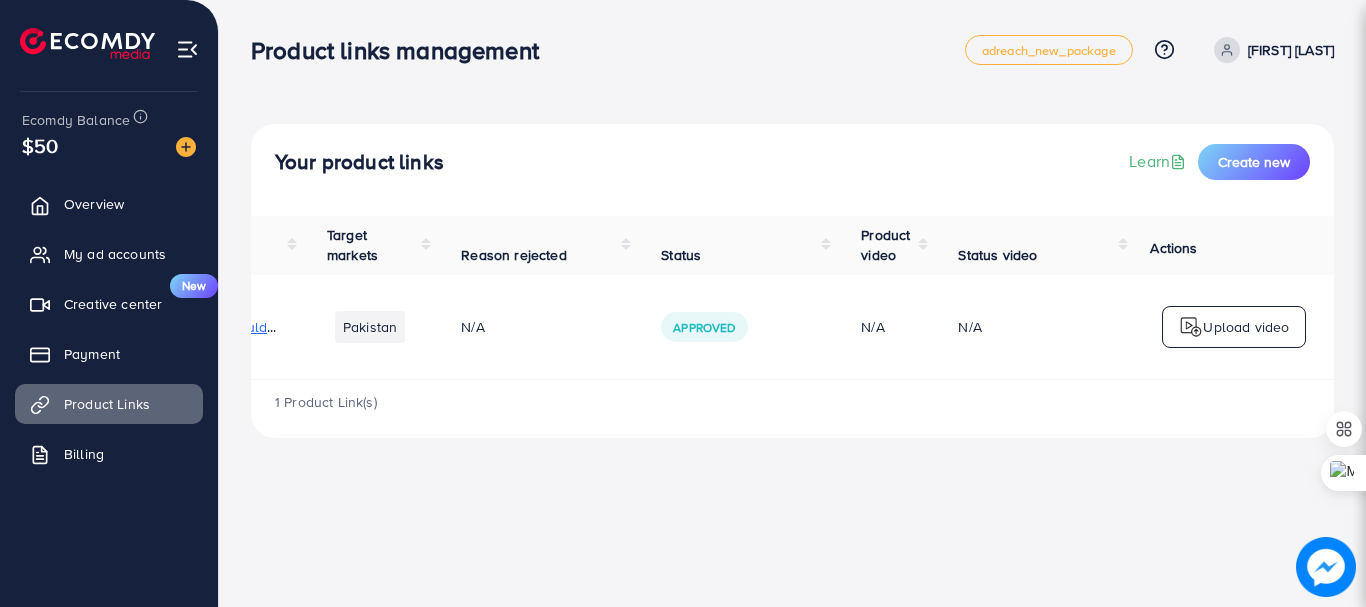 click at bounding box center (1191, 327) 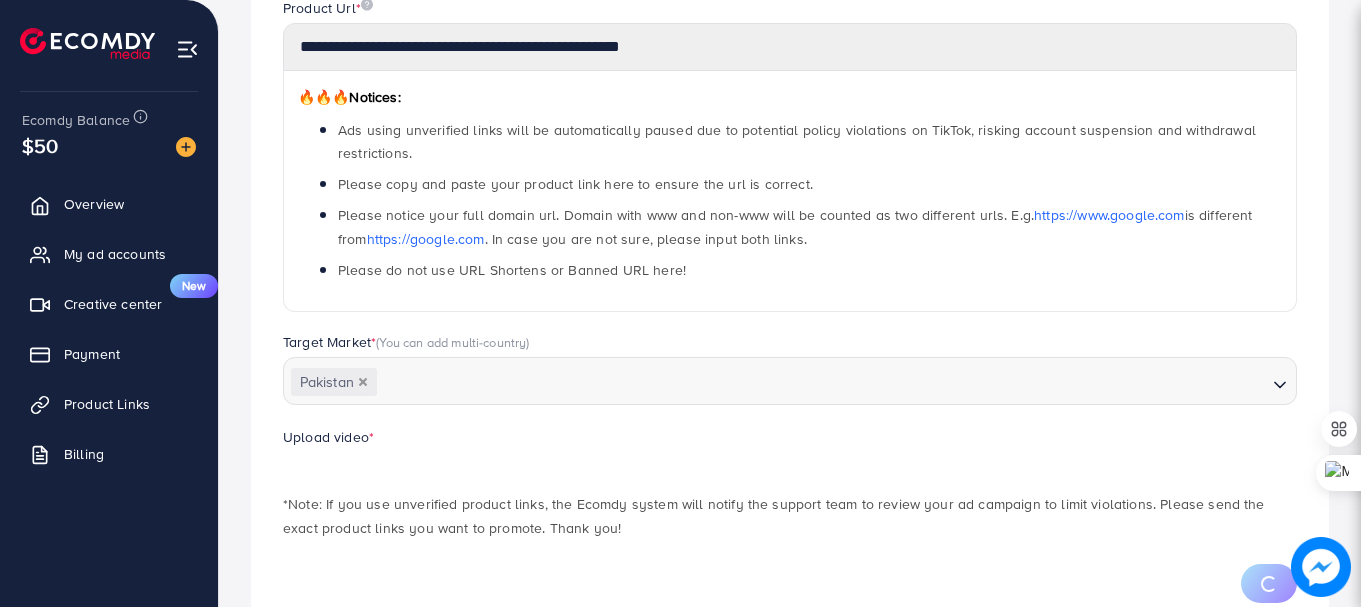 scroll, scrollTop: 326, scrollLeft: 0, axis: vertical 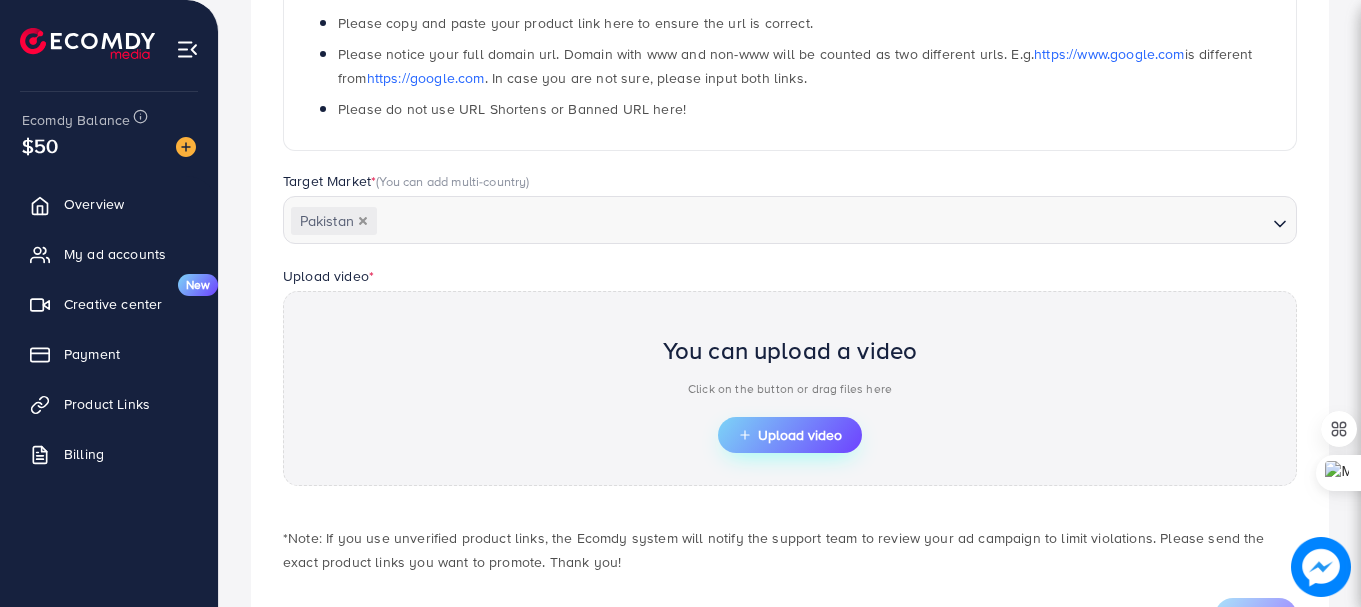 click on "Upload video" at bounding box center [790, 435] 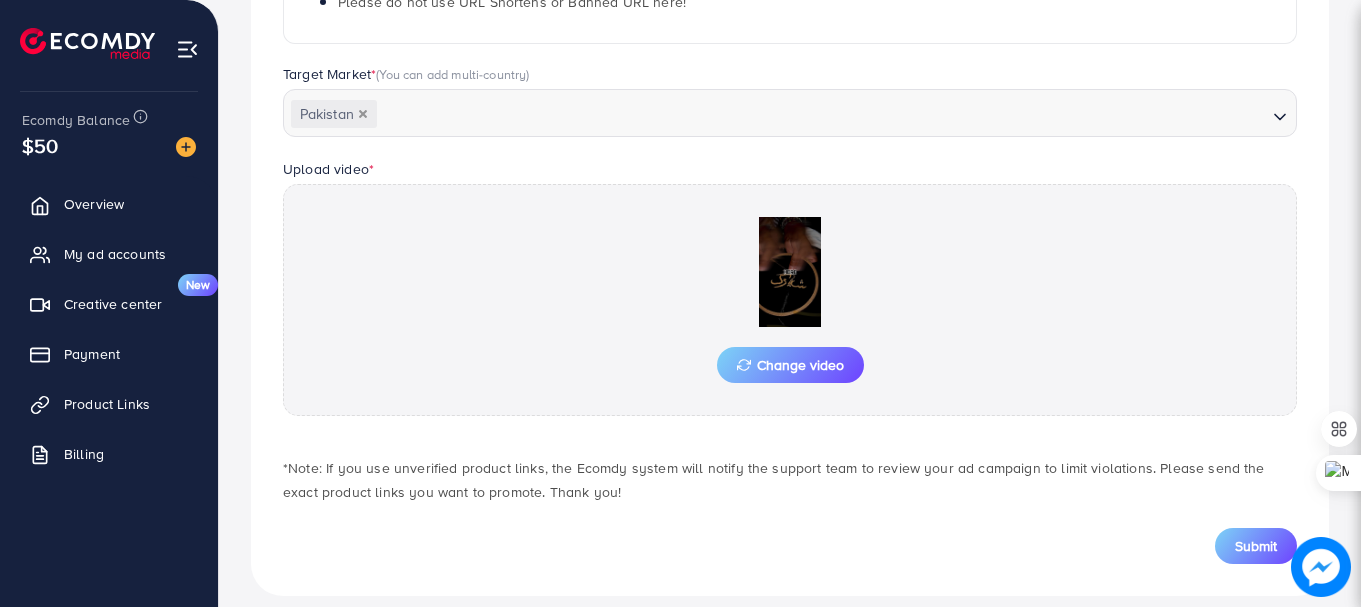 scroll, scrollTop: 555, scrollLeft: 0, axis: vertical 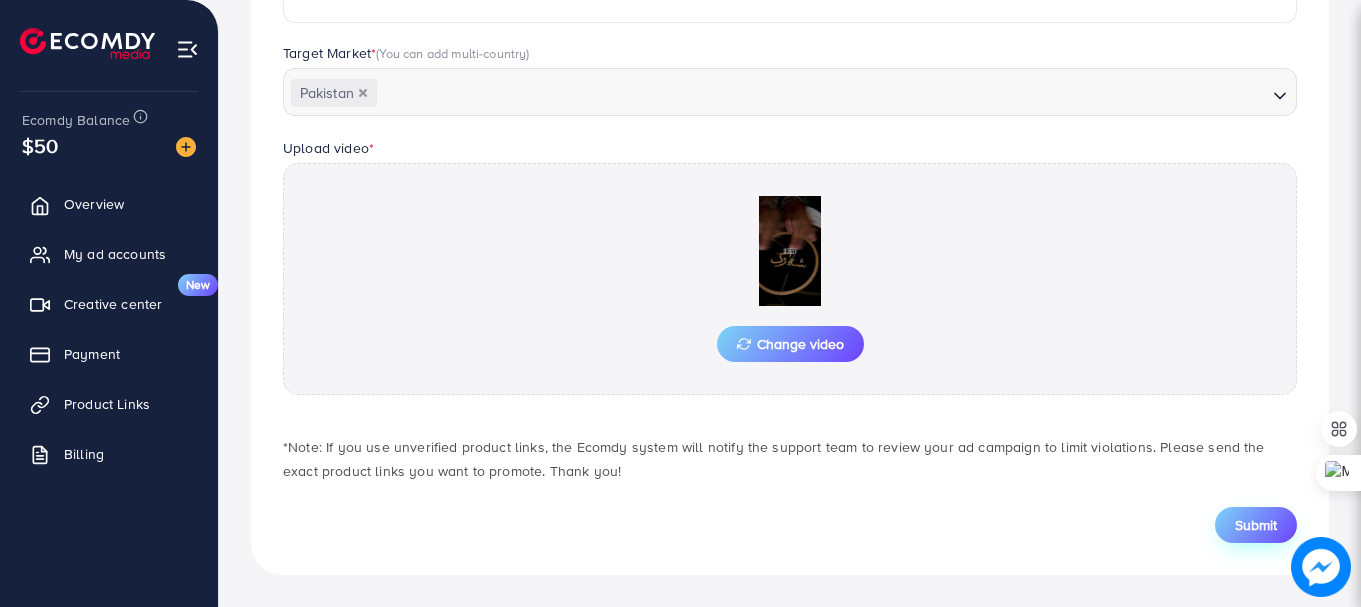click on "Submit" at bounding box center [1256, 525] 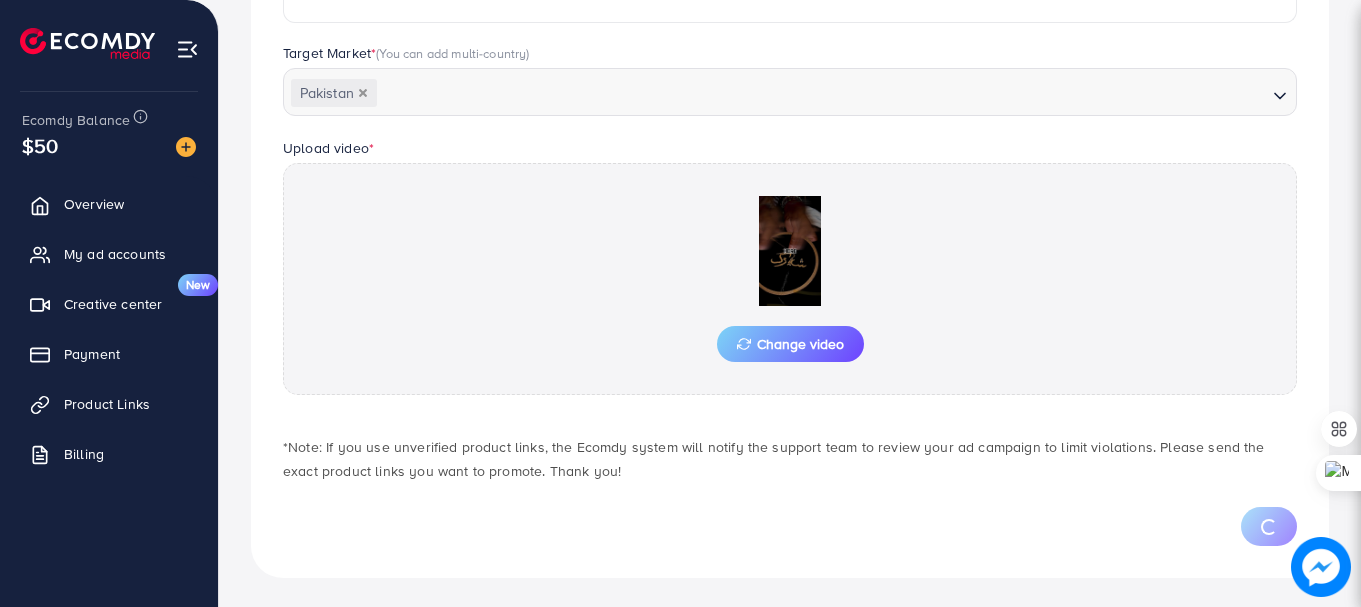 scroll, scrollTop: 518, scrollLeft: 0, axis: vertical 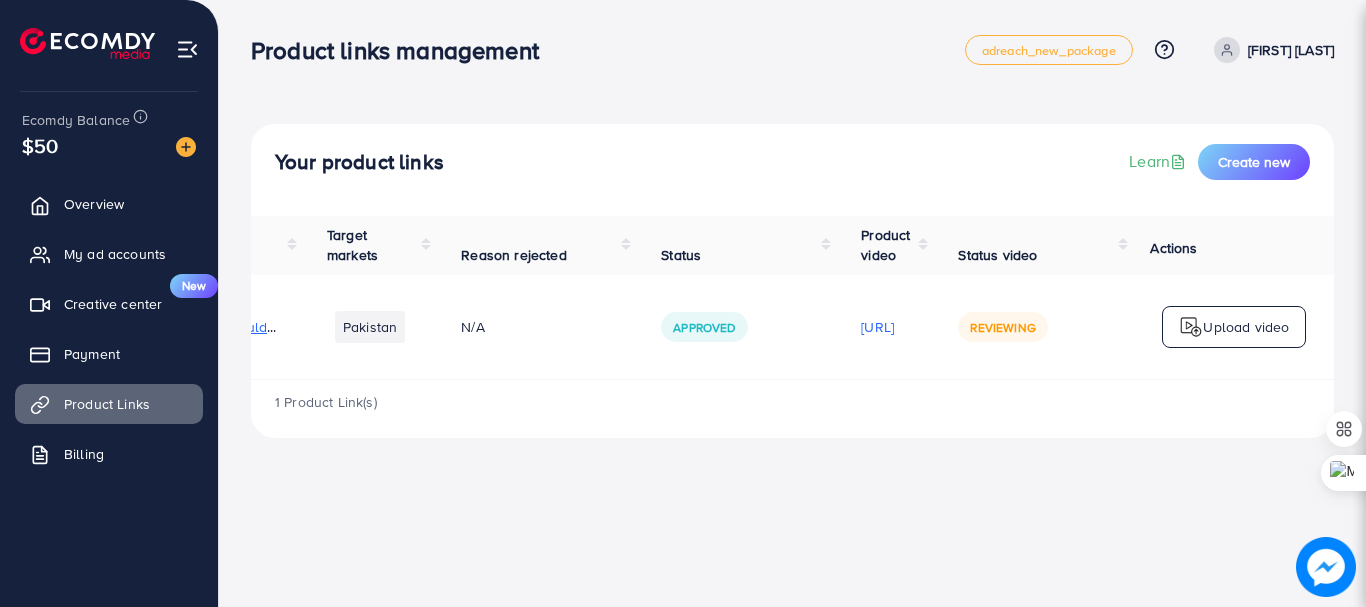 click on "Upload video" at bounding box center (1246, 327) 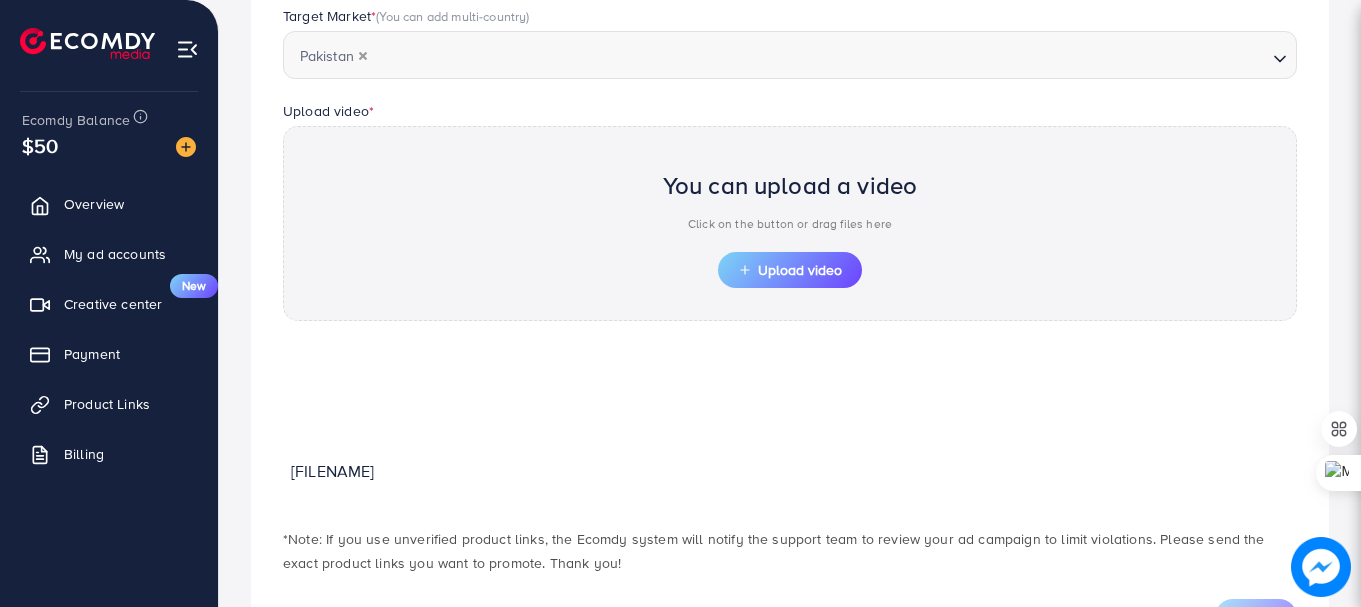 scroll, scrollTop: 538, scrollLeft: 0, axis: vertical 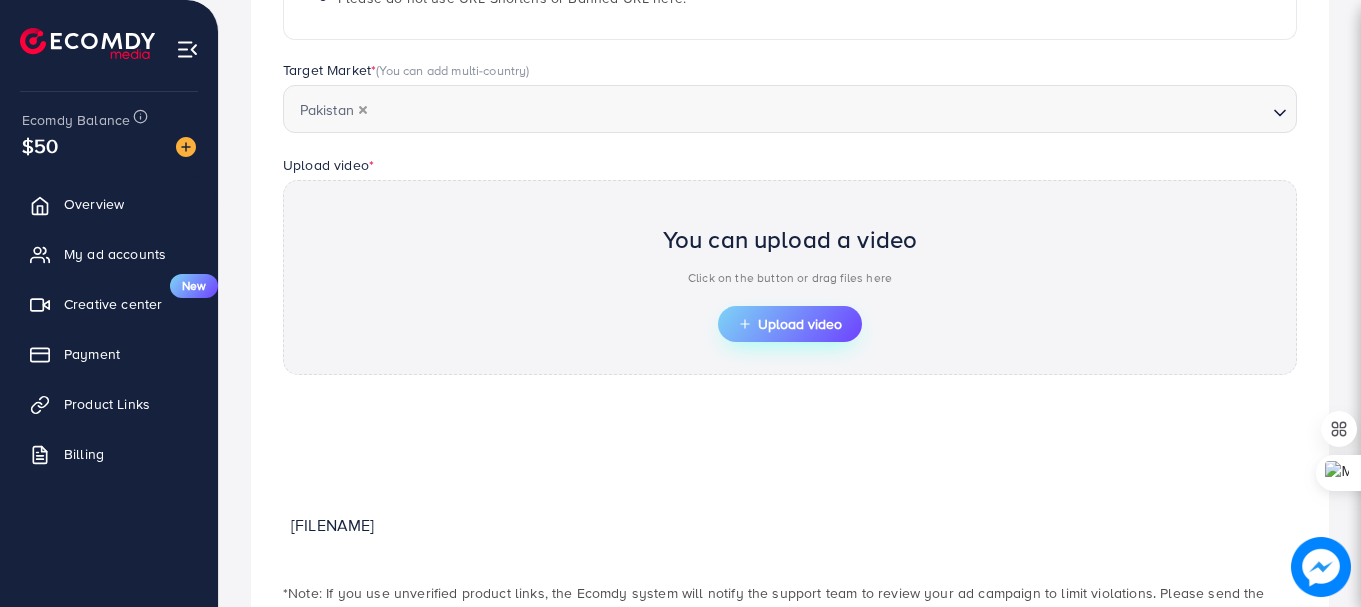 click on "Upload video" at bounding box center (790, 324) 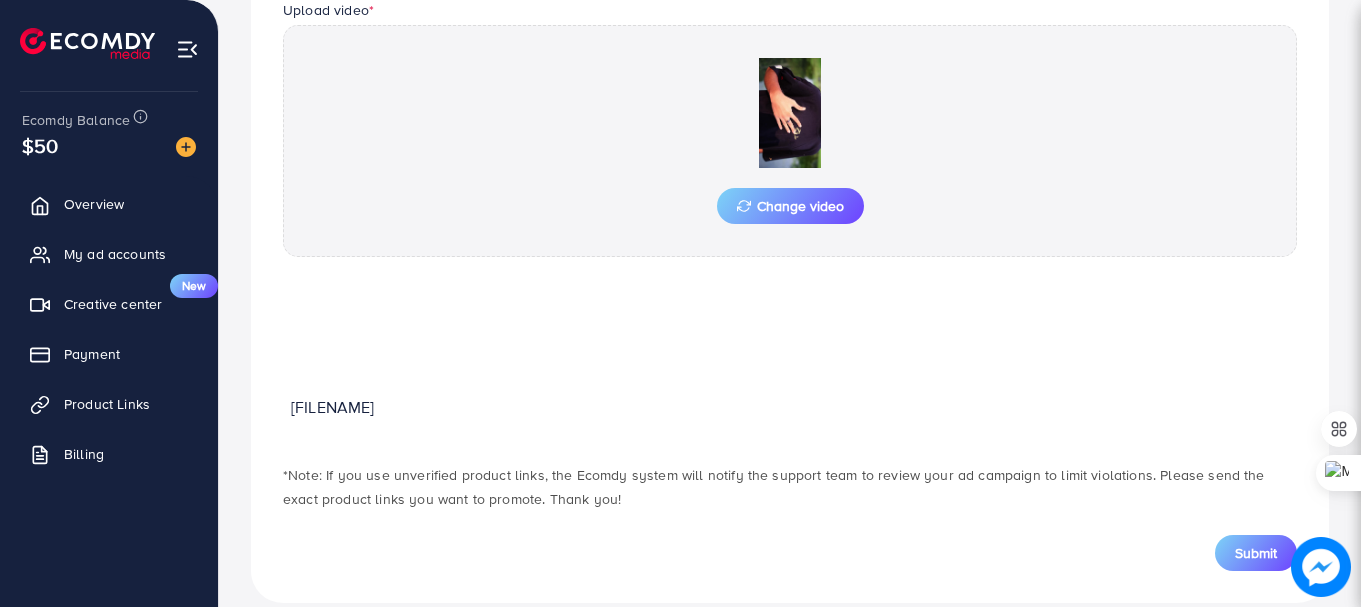 scroll, scrollTop: 769, scrollLeft: 0, axis: vertical 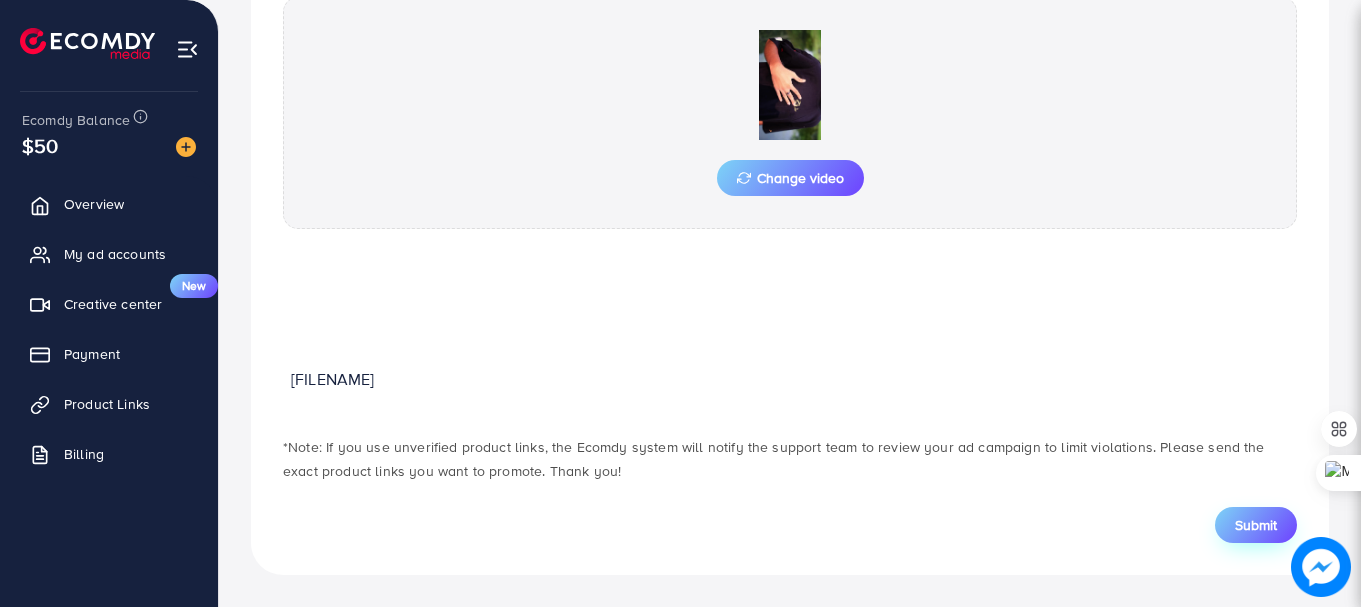 click on "Submit" at bounding box center (1256, 525) 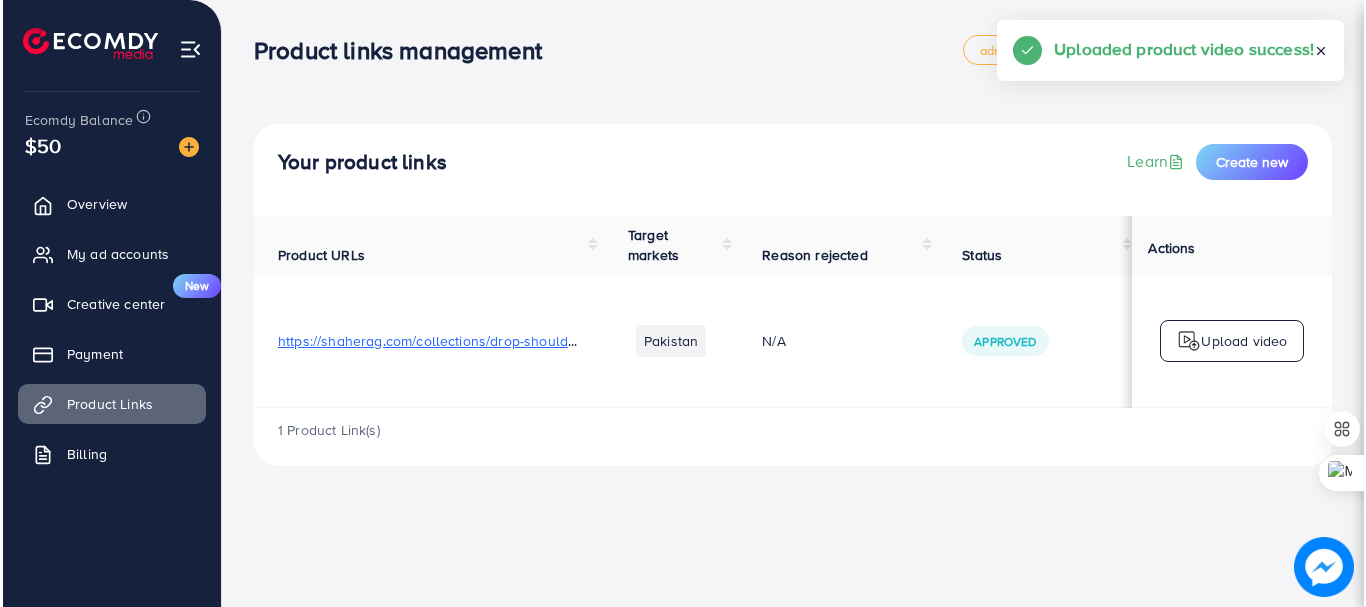 scroll, scrollTop: 0, scrollLeft: 0, axis: both 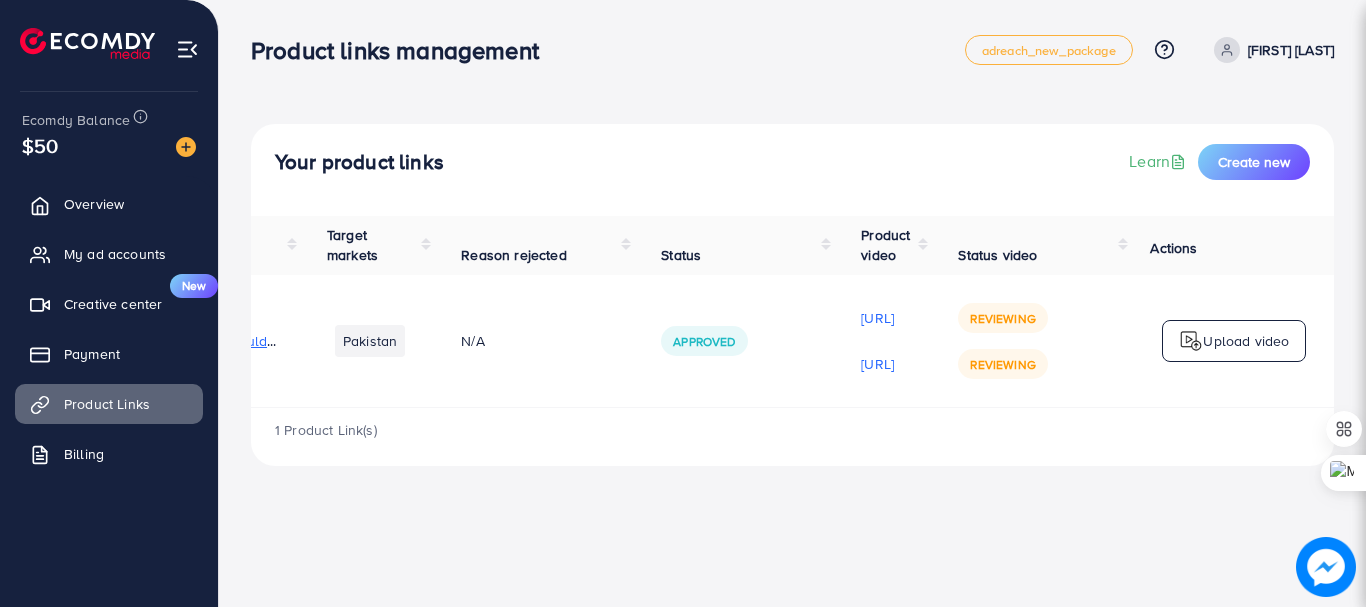 click at bounding box center [1191, 341] 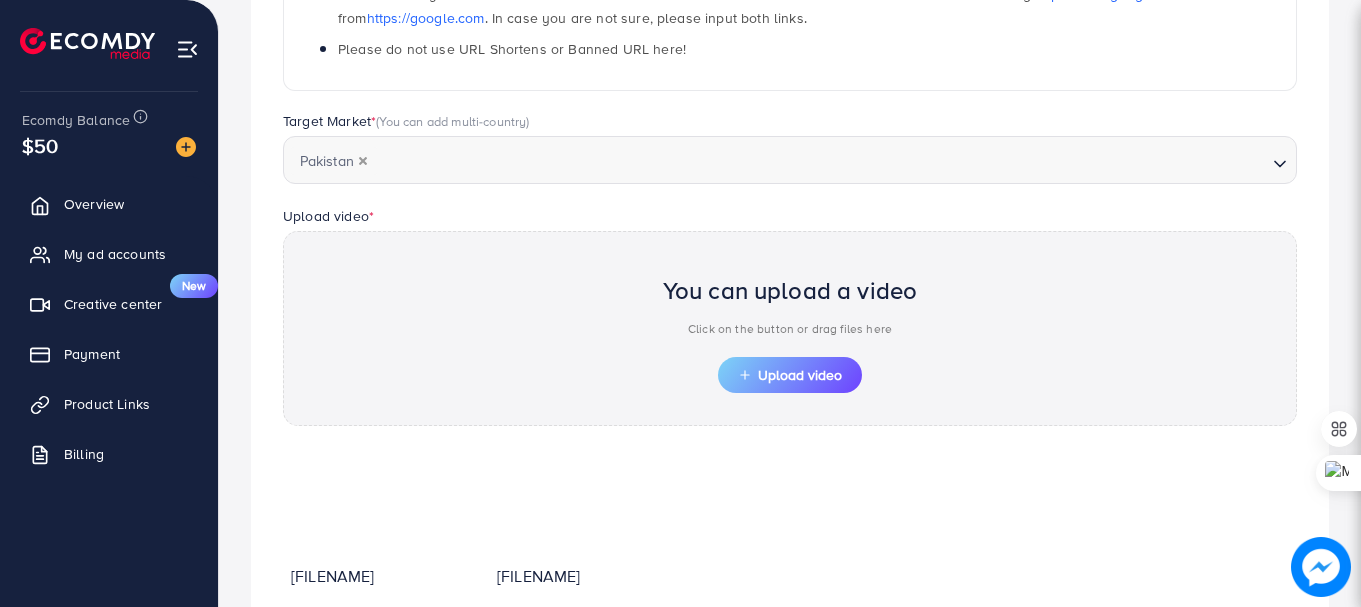 scroll, scrollTop: 479, scrollLeft: 0, axis: vertical 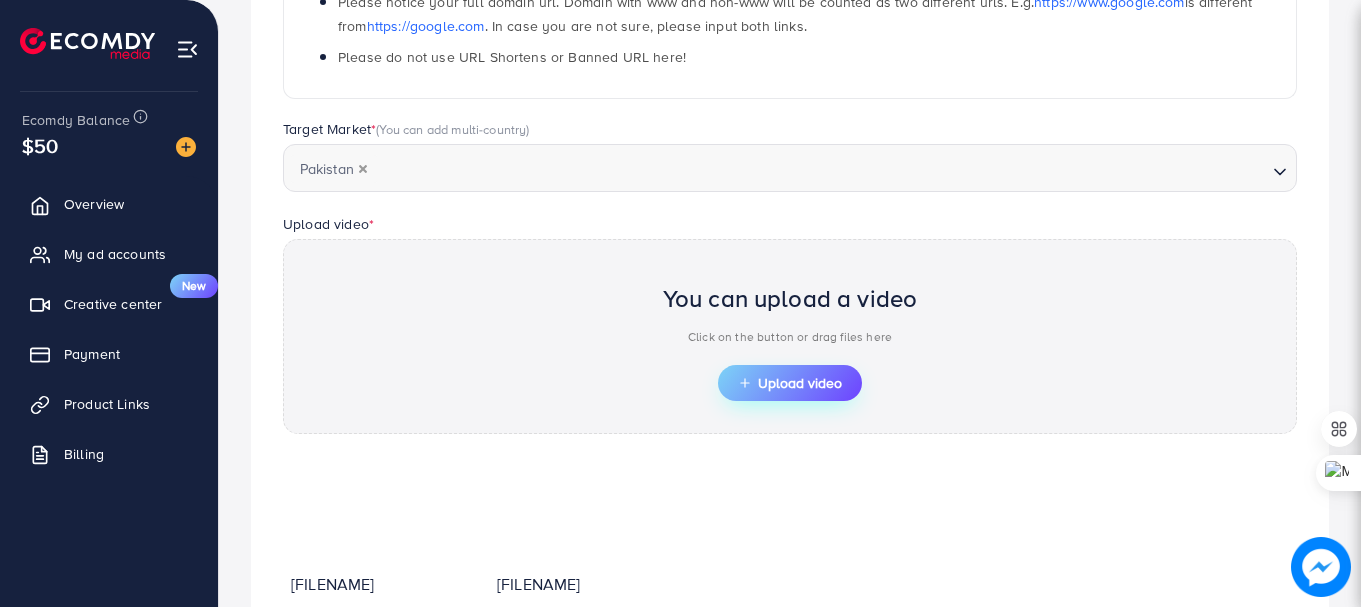 click on "Upload video" at bounding box center (790, 383) 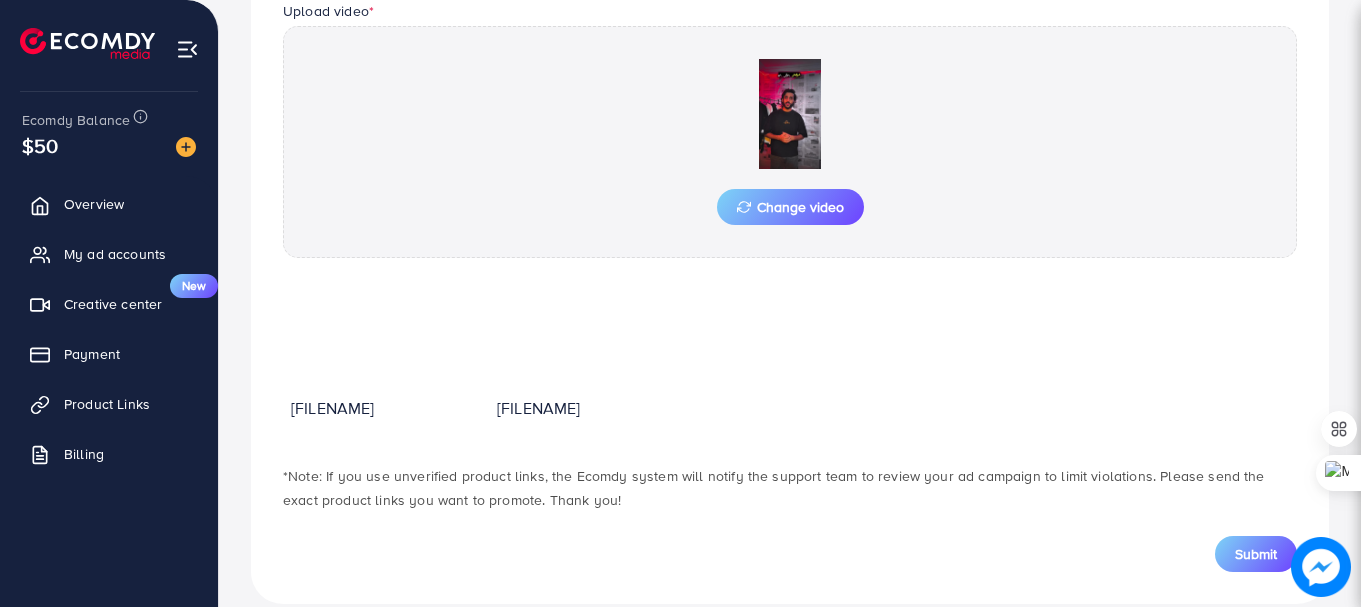 scroll, scrollTop: 769, scrollLeft: 0, axis: vertical 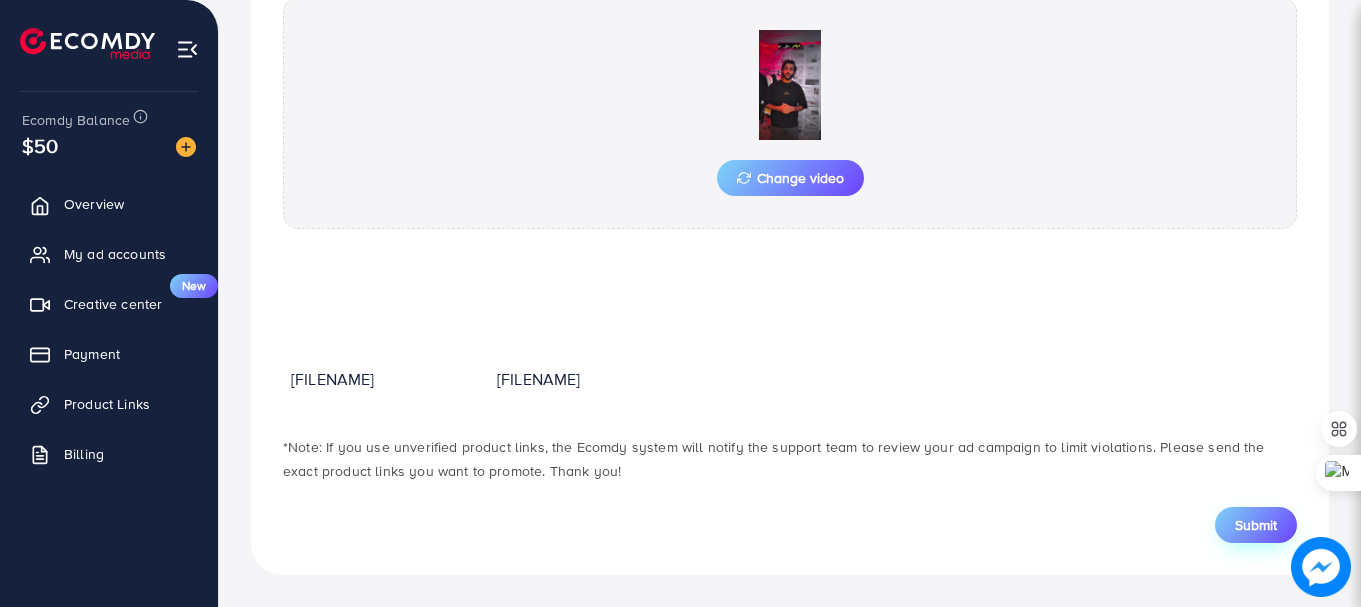 click on "Submit" at bounding box center (1256, 525) 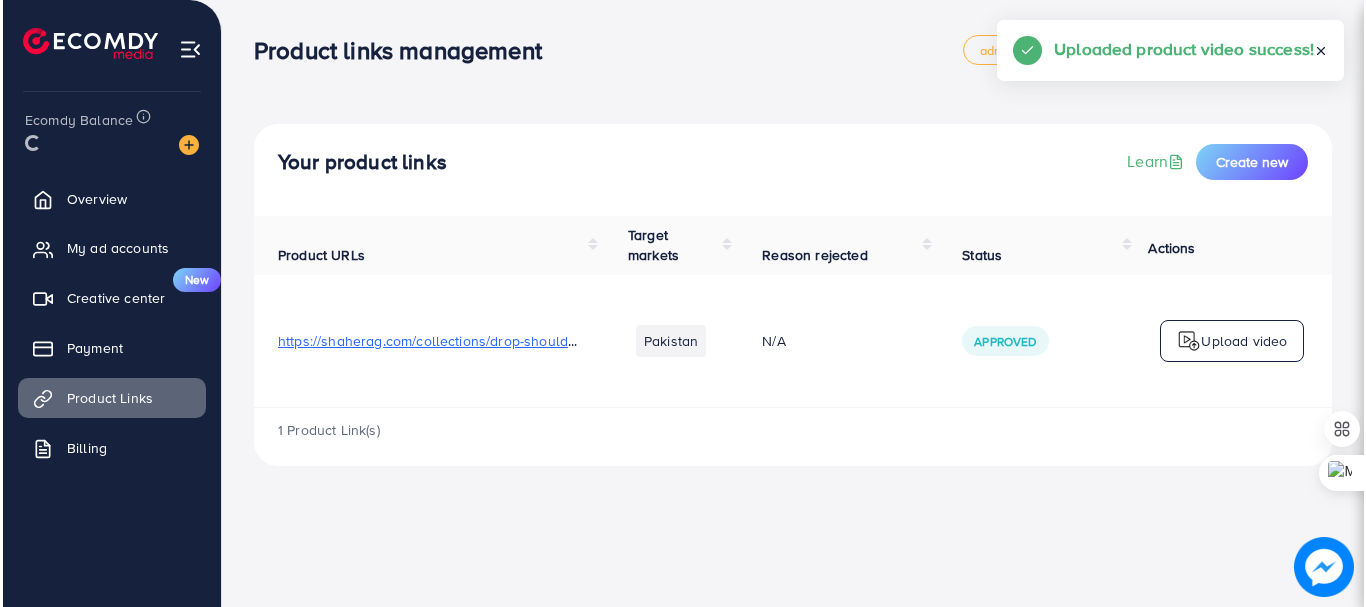 scroll, scrollTop: 0, scrollLeft: 0, axis: both 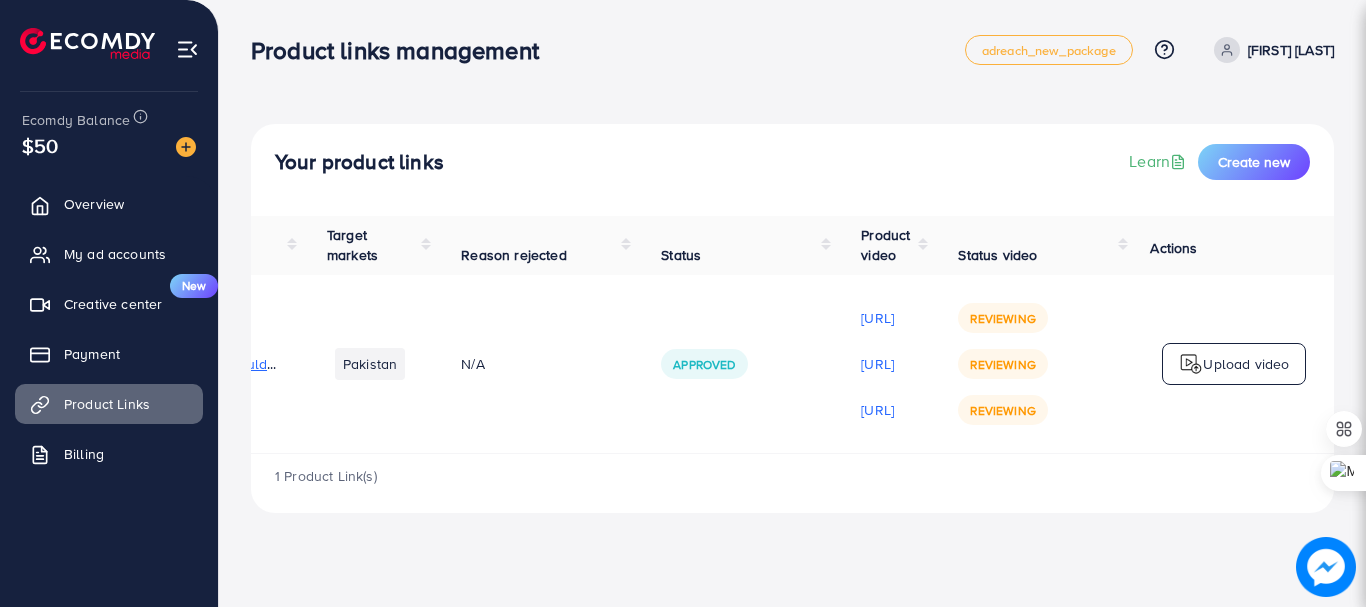 click on "Upload video" at bounding box center [1246, 364] 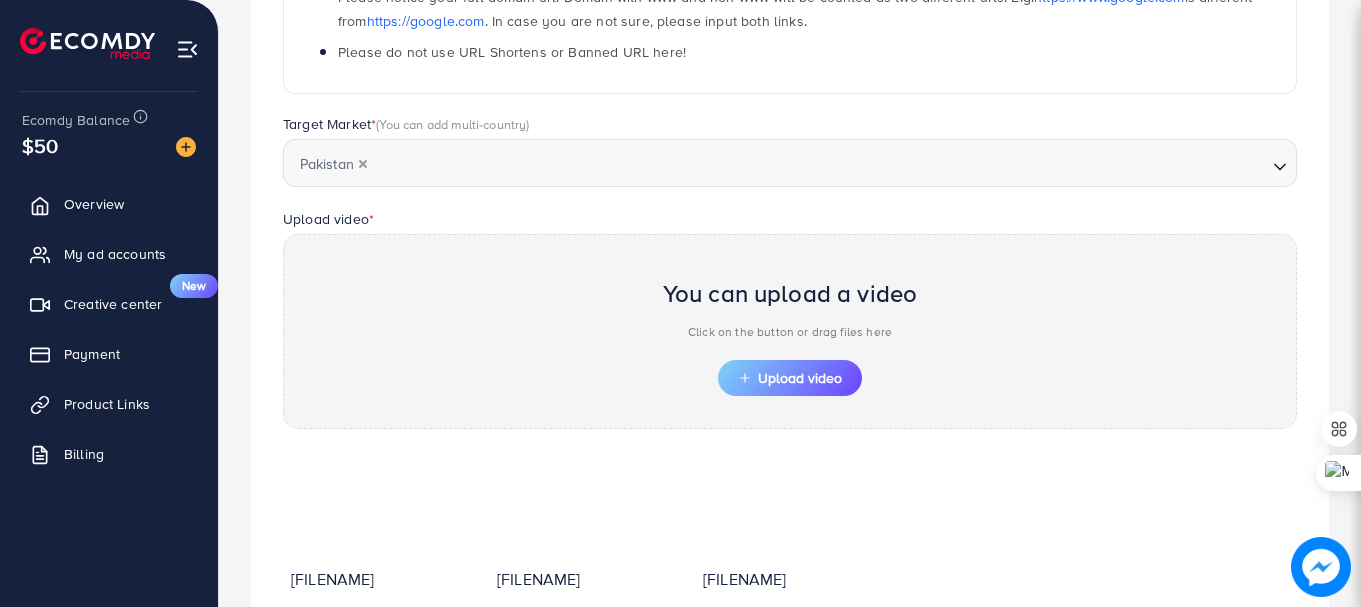 scroll, scrollTop: 485, scrollLeft: 0, axis: vertical 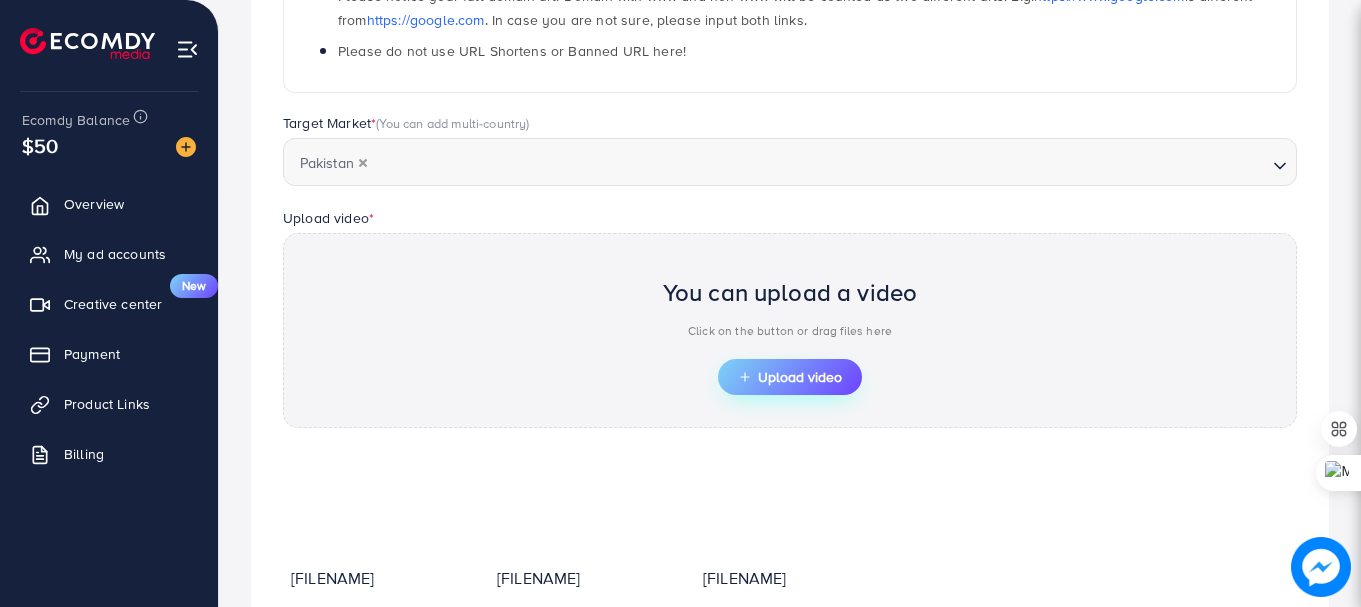 click on "Upload video" at bounding box center [790, 377] 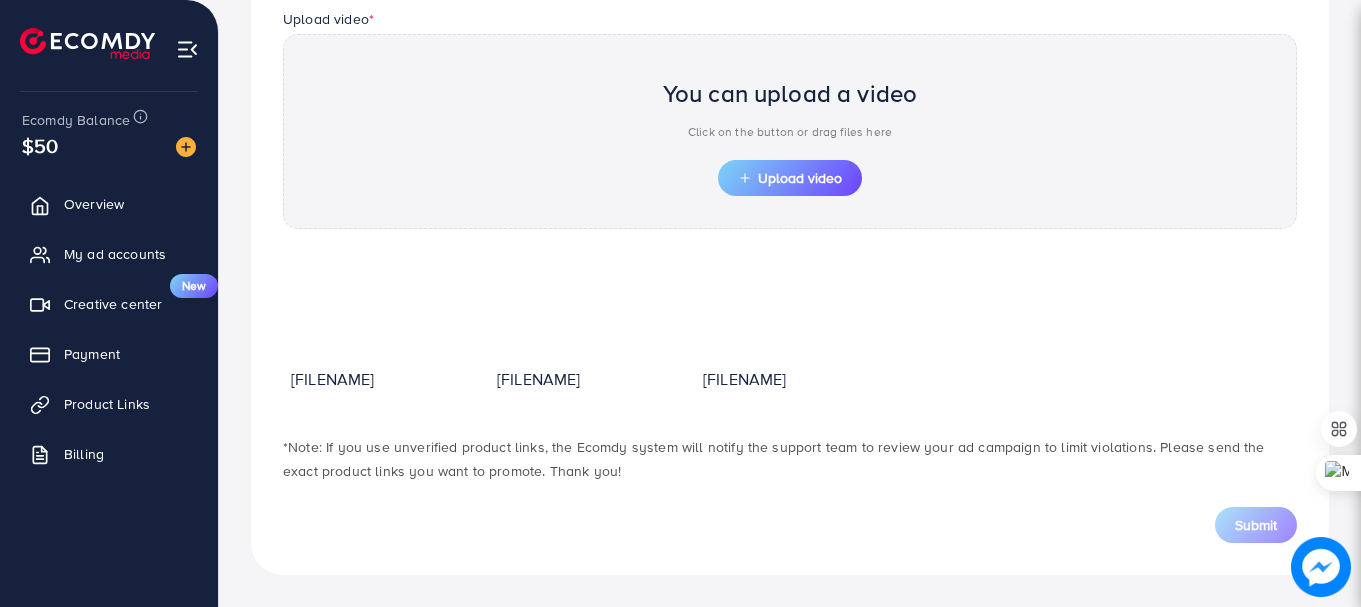 scroll, scrollTop: 732, scrollLeft: 0, axis: vertical 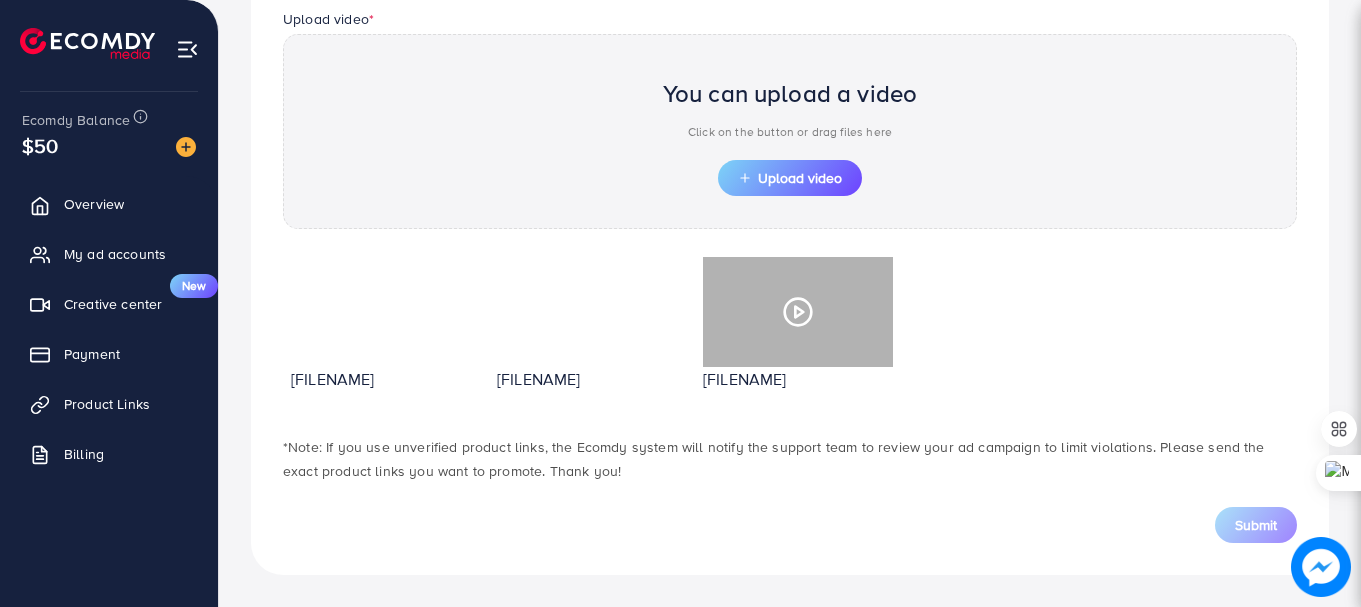 click 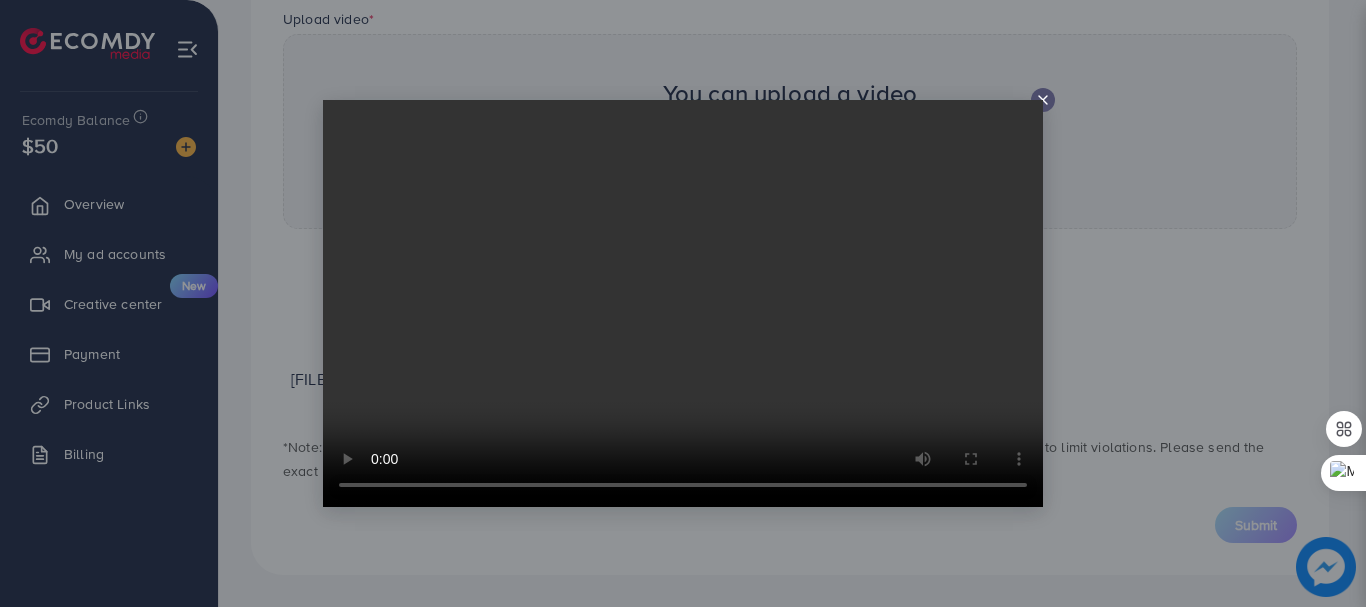click at bounding box center [683, 303] 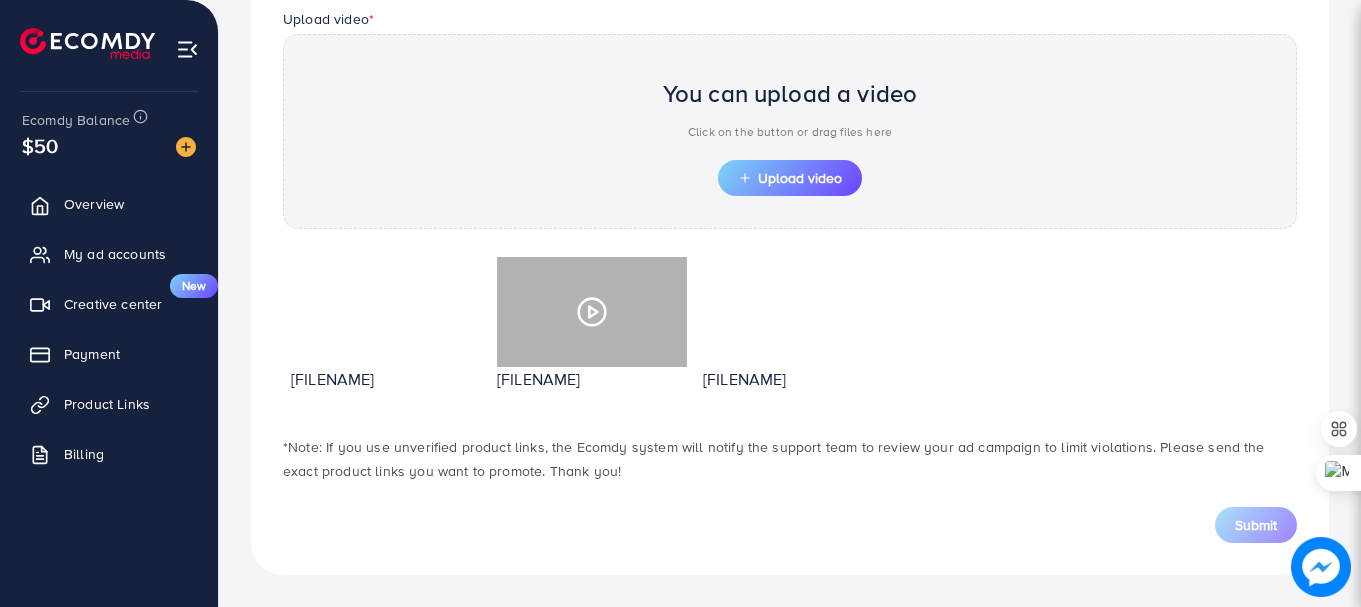 click 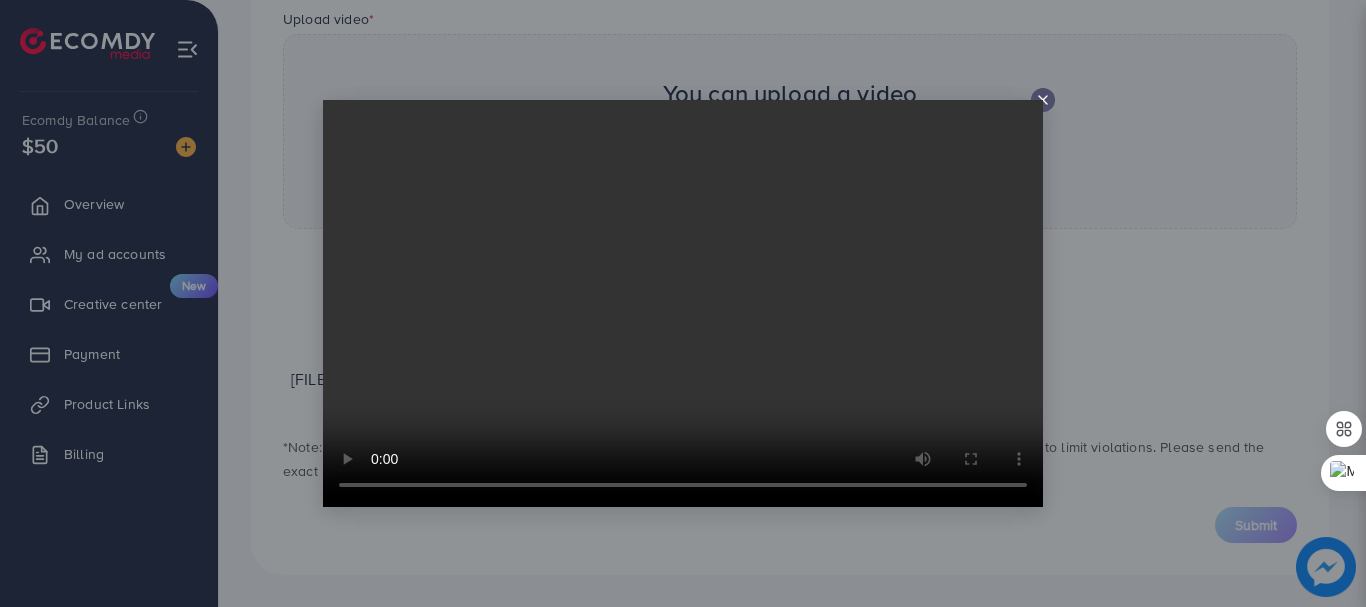 click 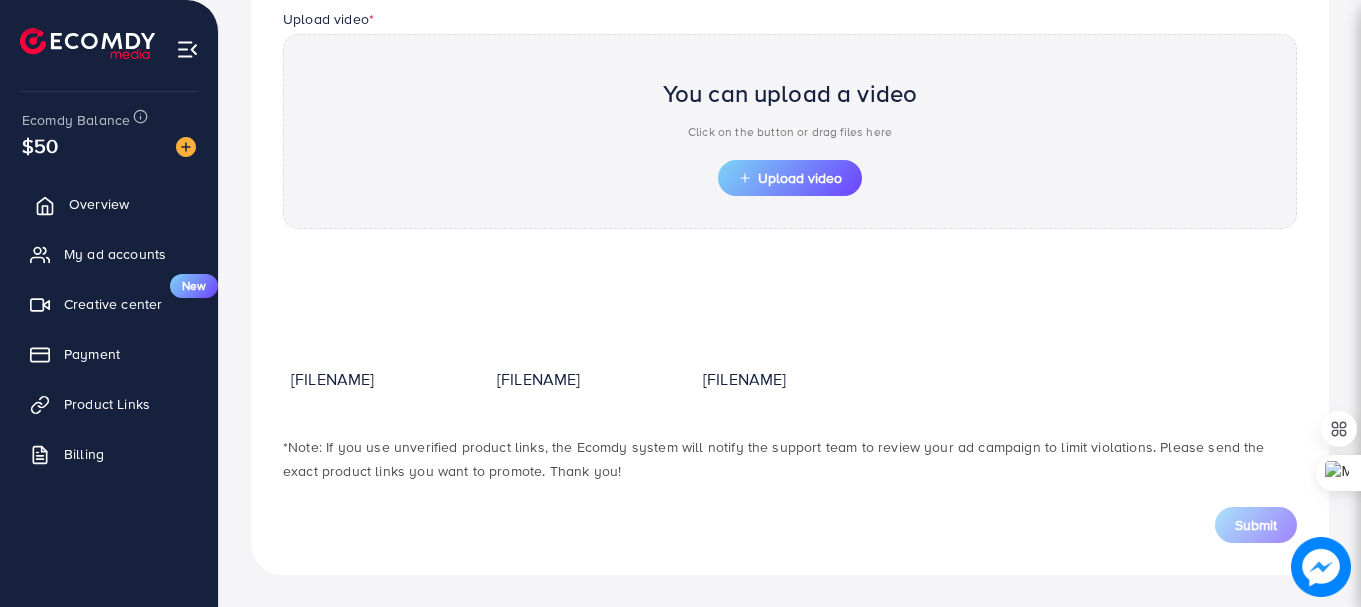 click on "Overview" at bounding box center (99, 204) 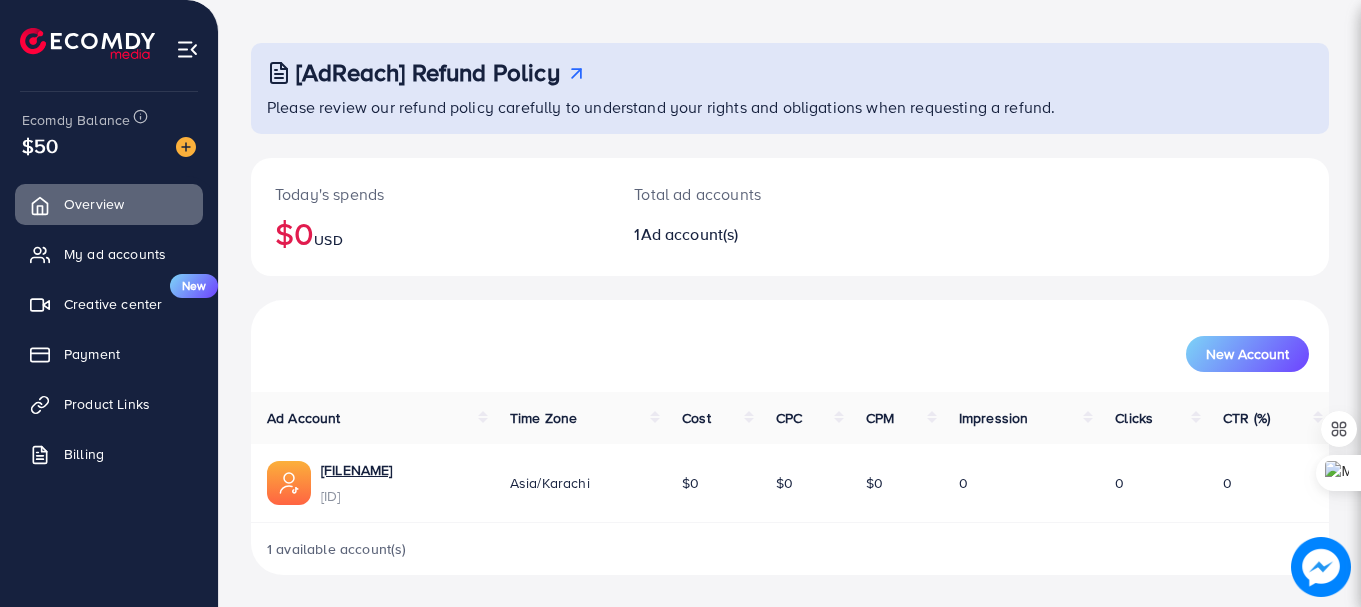 scroll, scrollTop: 81, scrollLeft: 0, axis: vertical 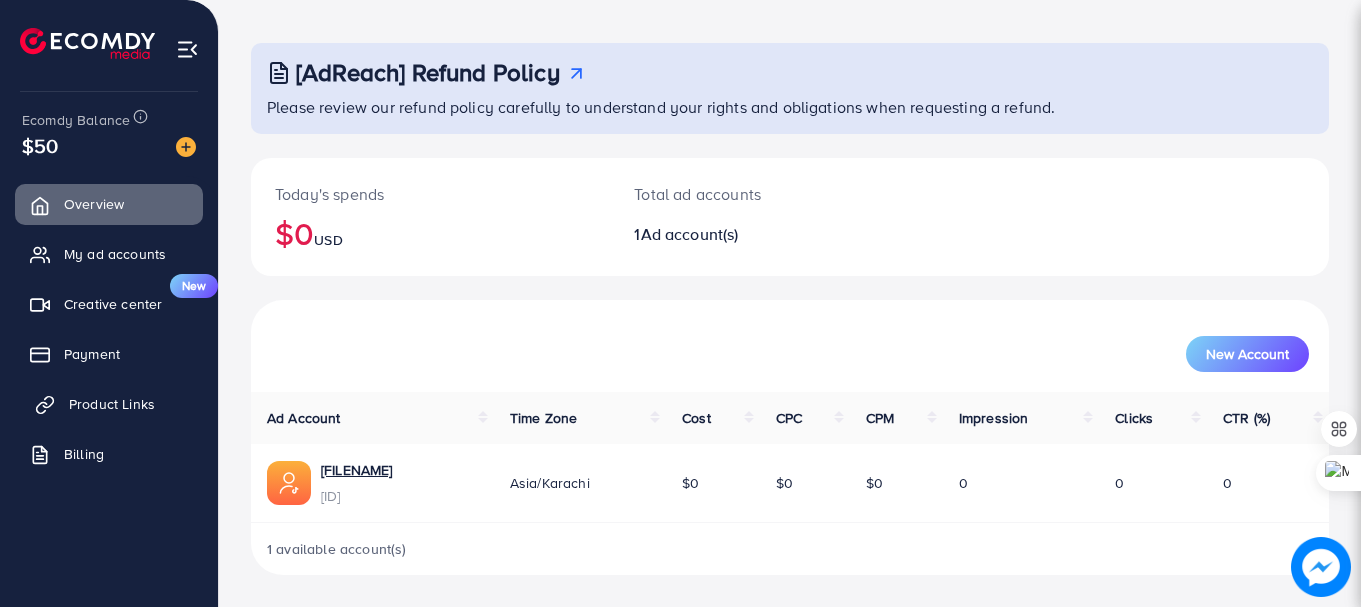 click on "Product Links" at bounding box center [112, 404] 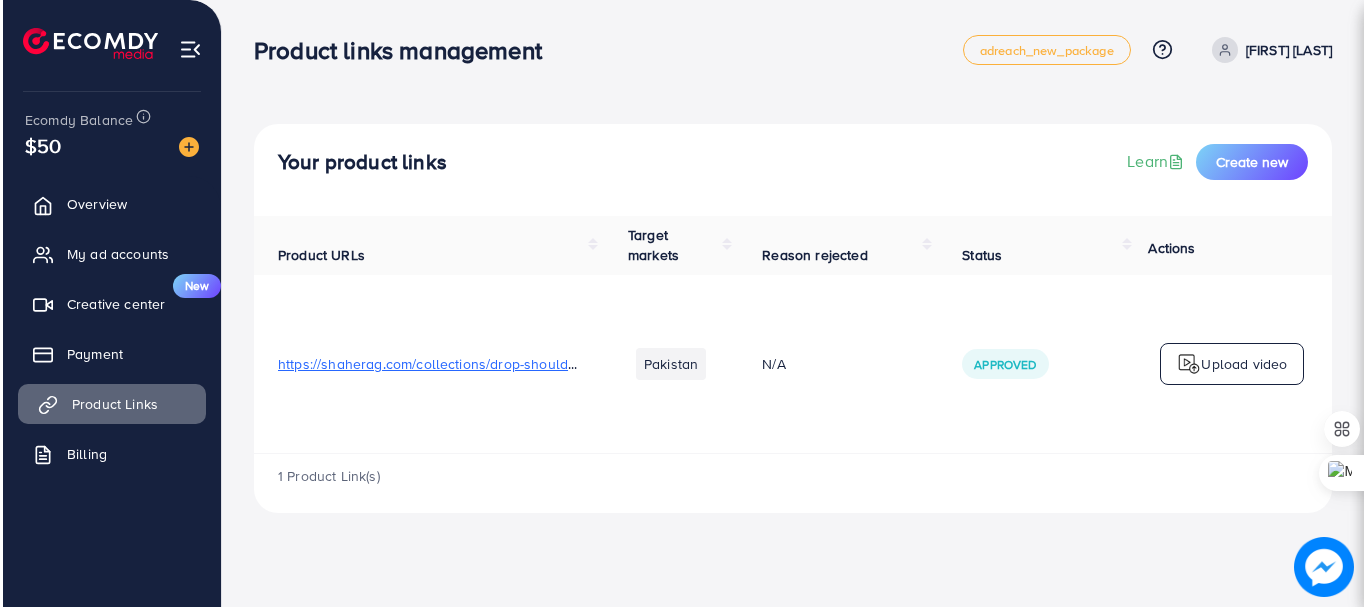 scroll, scrollTop: 0, scrollLeft: 0, axis: both 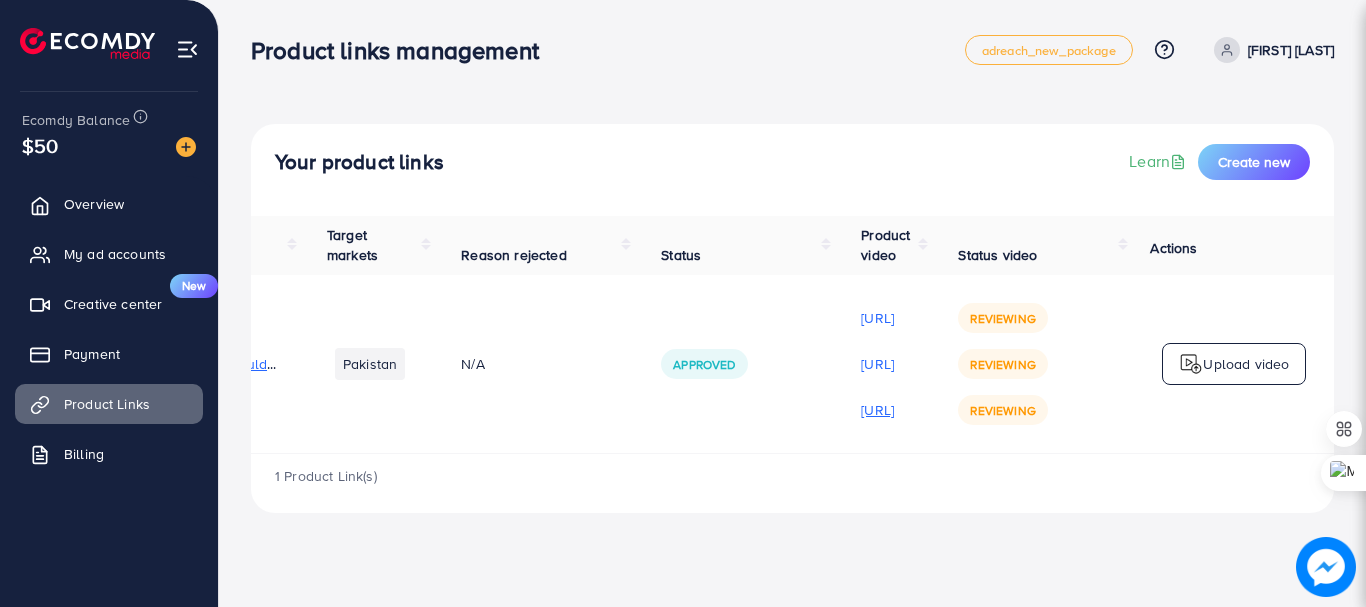 click on "https://files.ecomdy.com/videos/1b962b05-dc75-4755-adf5-64783dfd43f4-1754507957265.MOV" at bounding box center (877, 410) 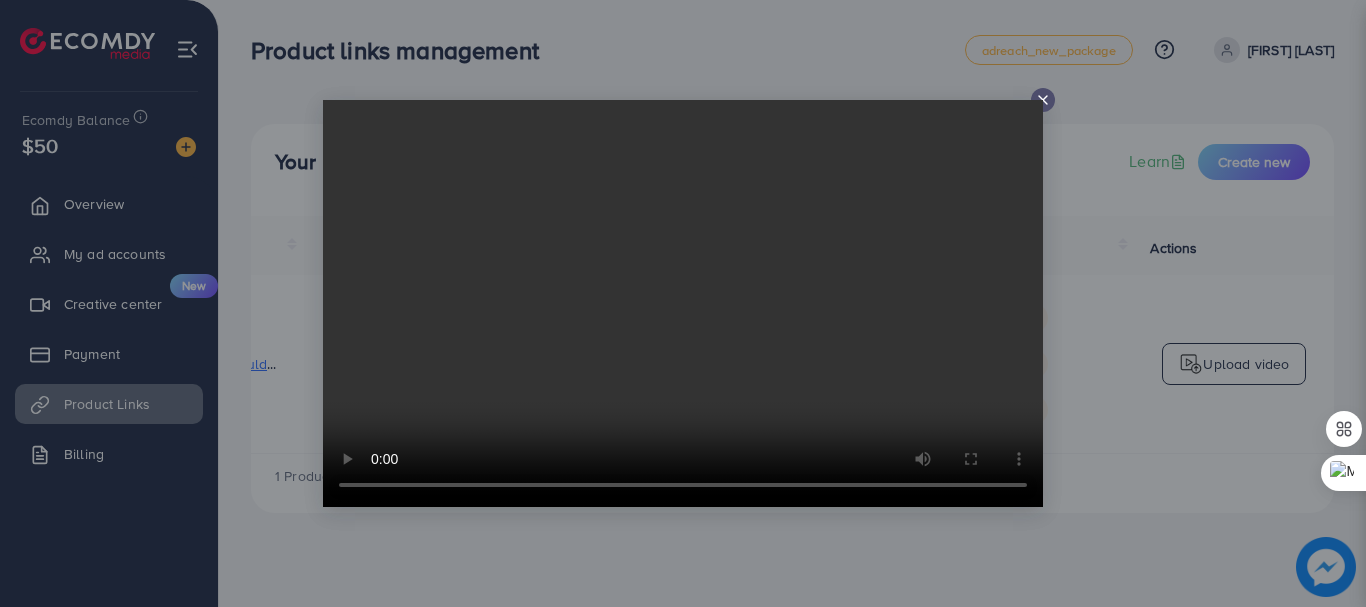 click at bounding box center (683, 303) 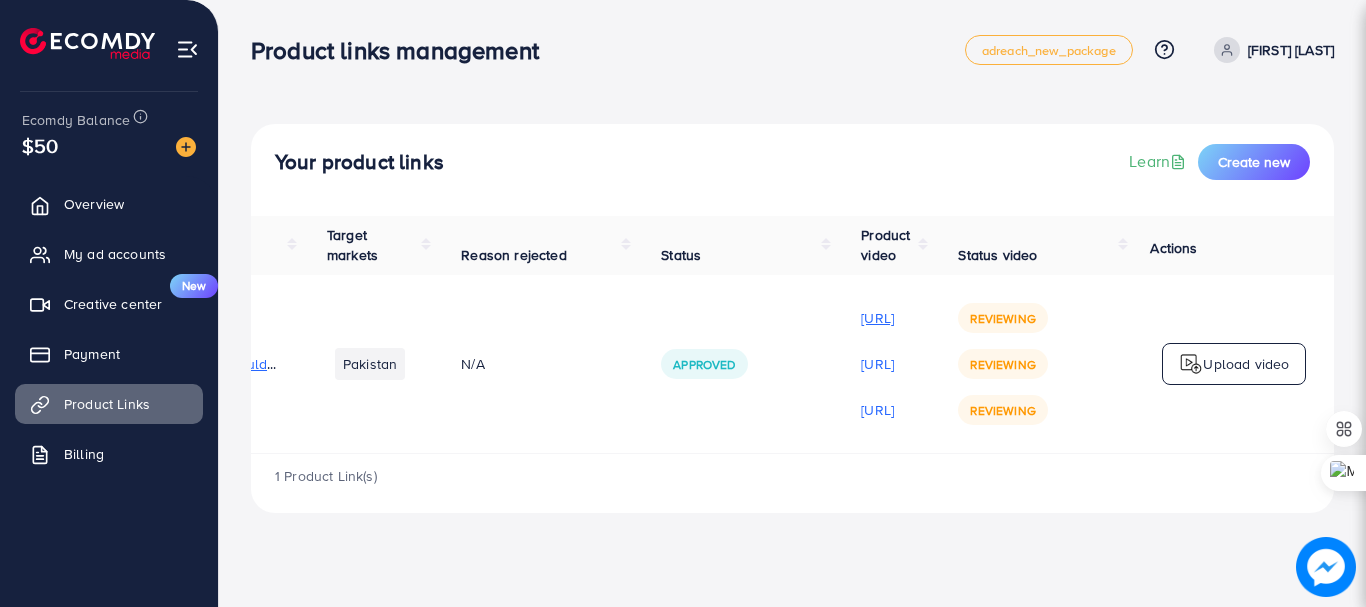 click on "https://files.ecomdy.com/videos/8463b886-8f24-4aaf-b305-eab2aeed6db2-1754506383365.MOV" at bounding box center (877, 318) 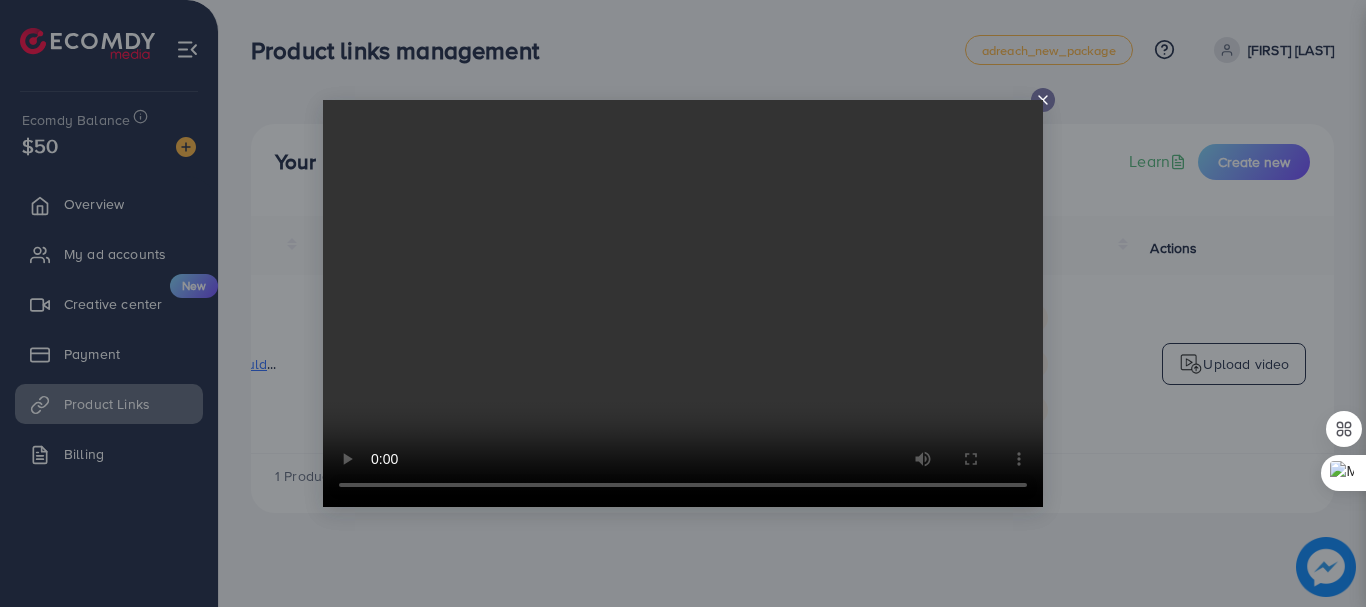 click at bounding box center [683, 303] 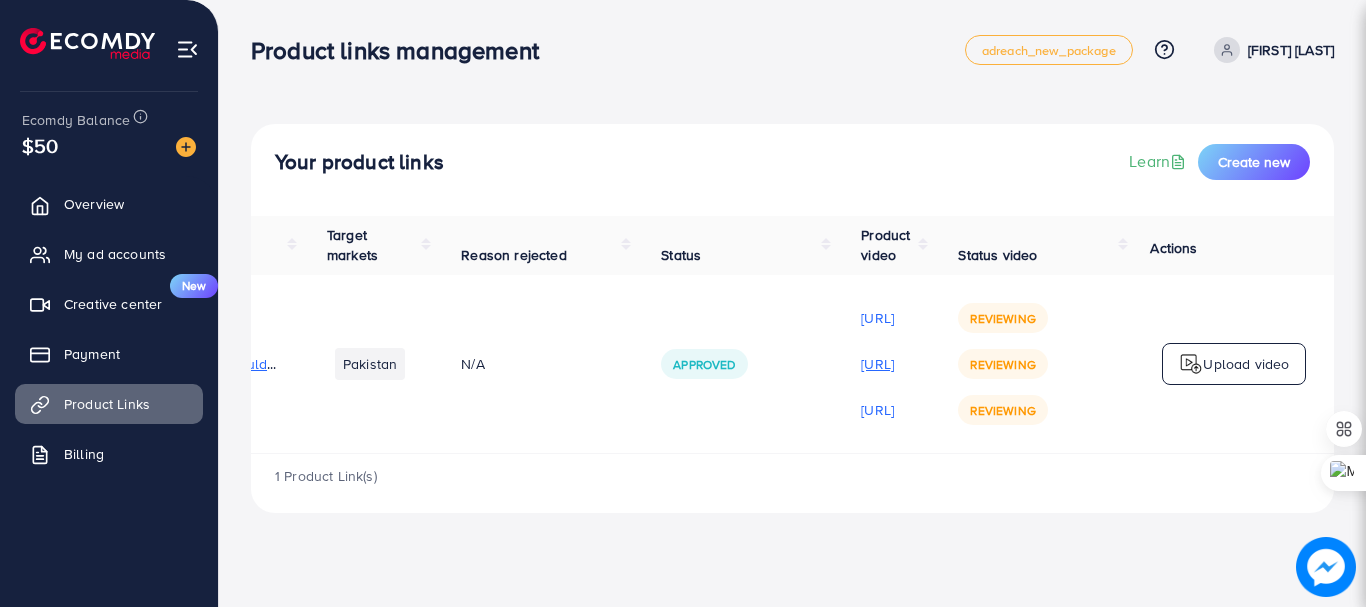 click on "https://files.ecomdy.com/videos/8f649b2e-d903-47f4-9dd3-fe289cb16382-1754507343420.mp4" at bounding box center (877, 364) 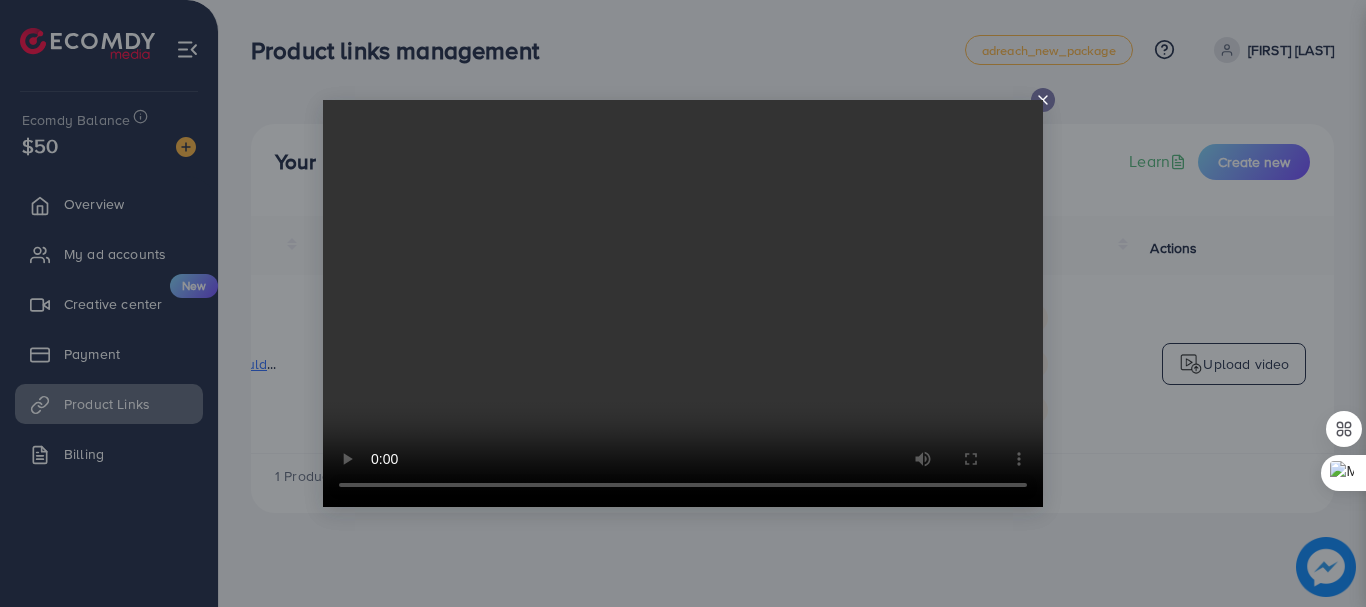 click 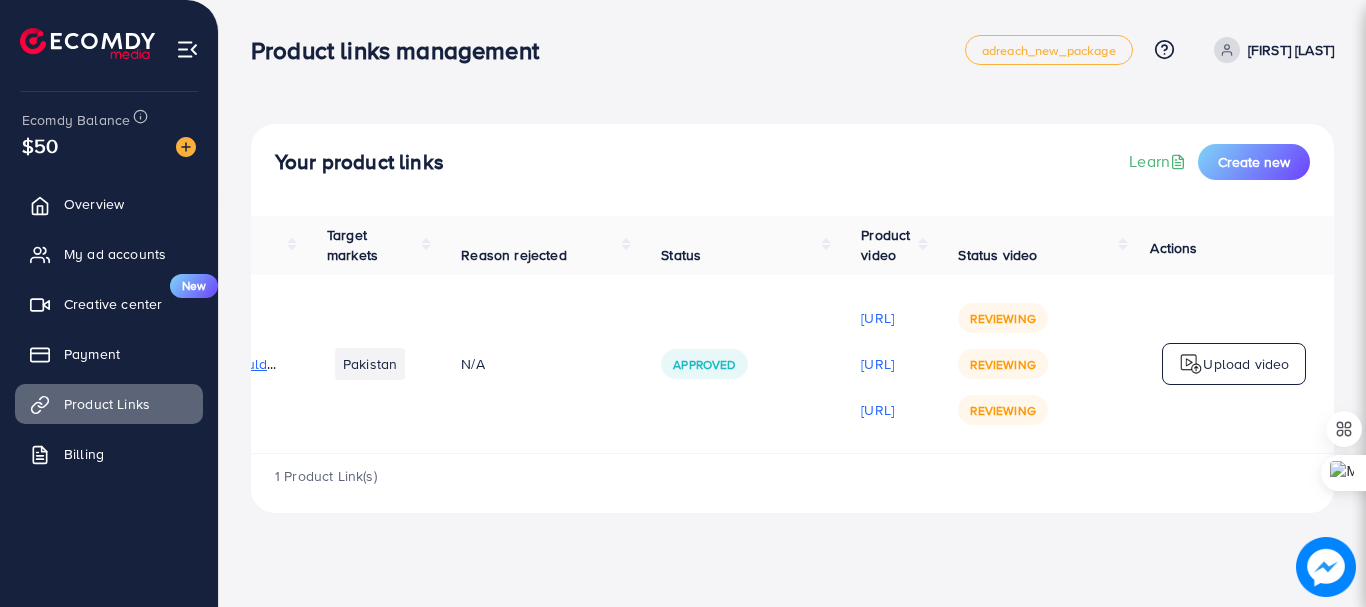 click on "Upload video" at bounding box center (1246, 364) 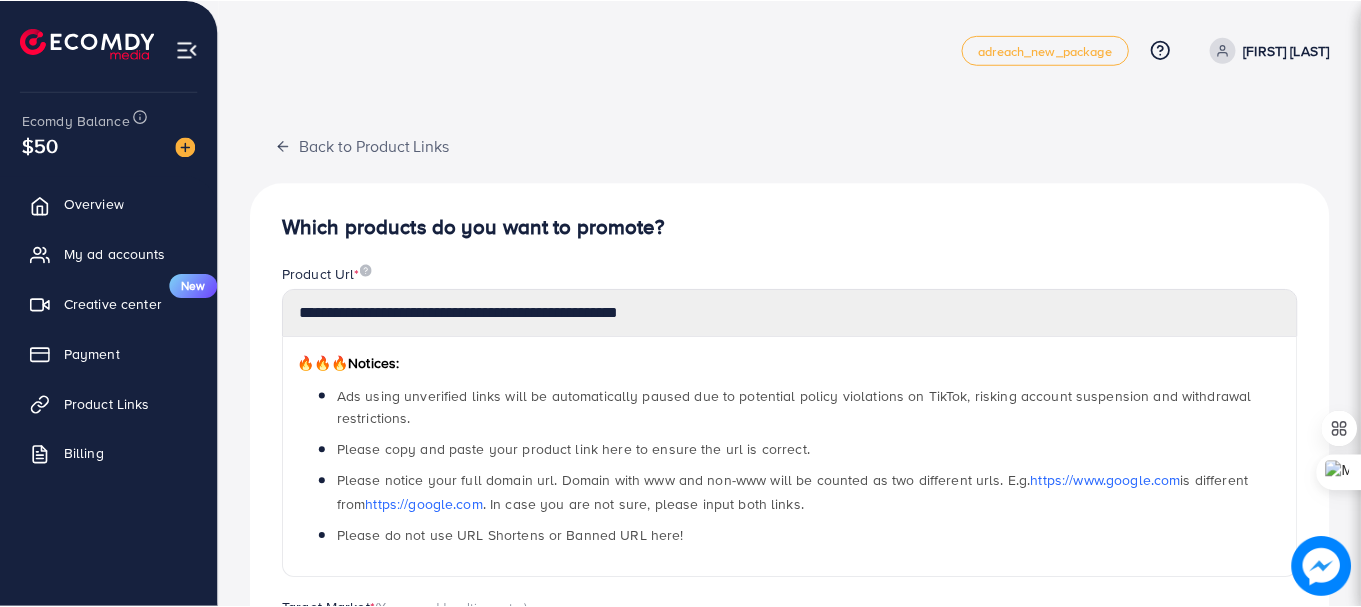scroll, scrollTop: 718, scrollLeft: 0, axis: vertical 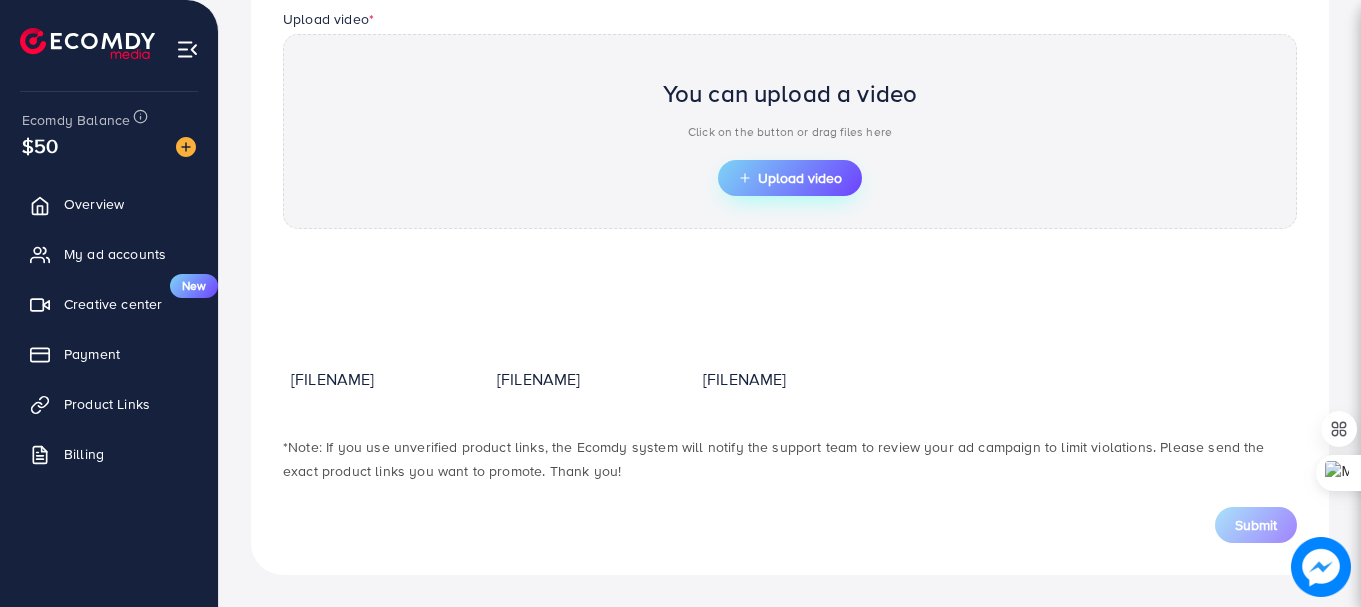 click 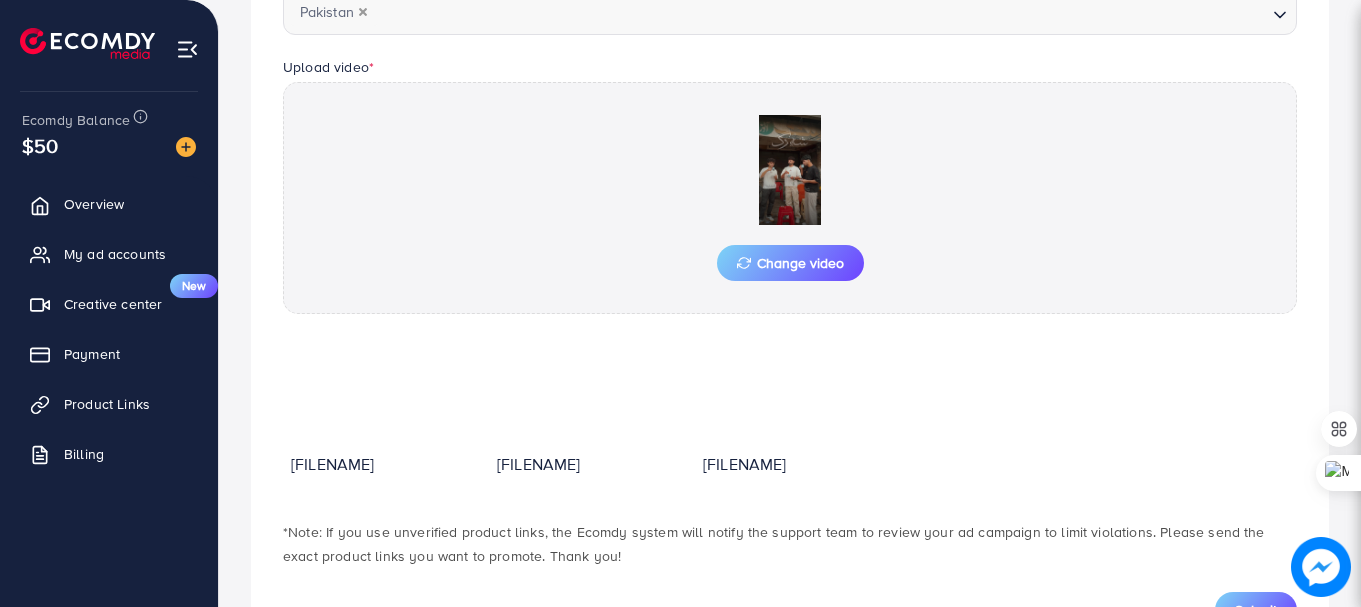 scroll, scrollTop: 718, scrollLeft: 0, axis: vertical 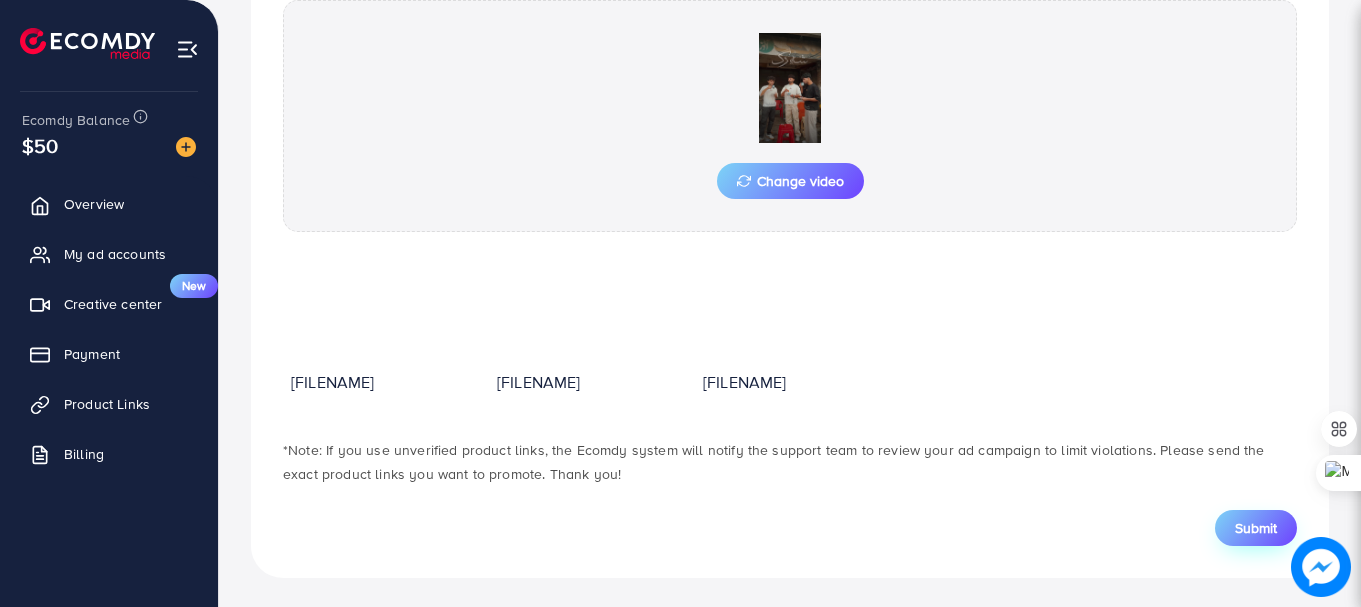 click on "Submit" at bounding box center (1256, 528) 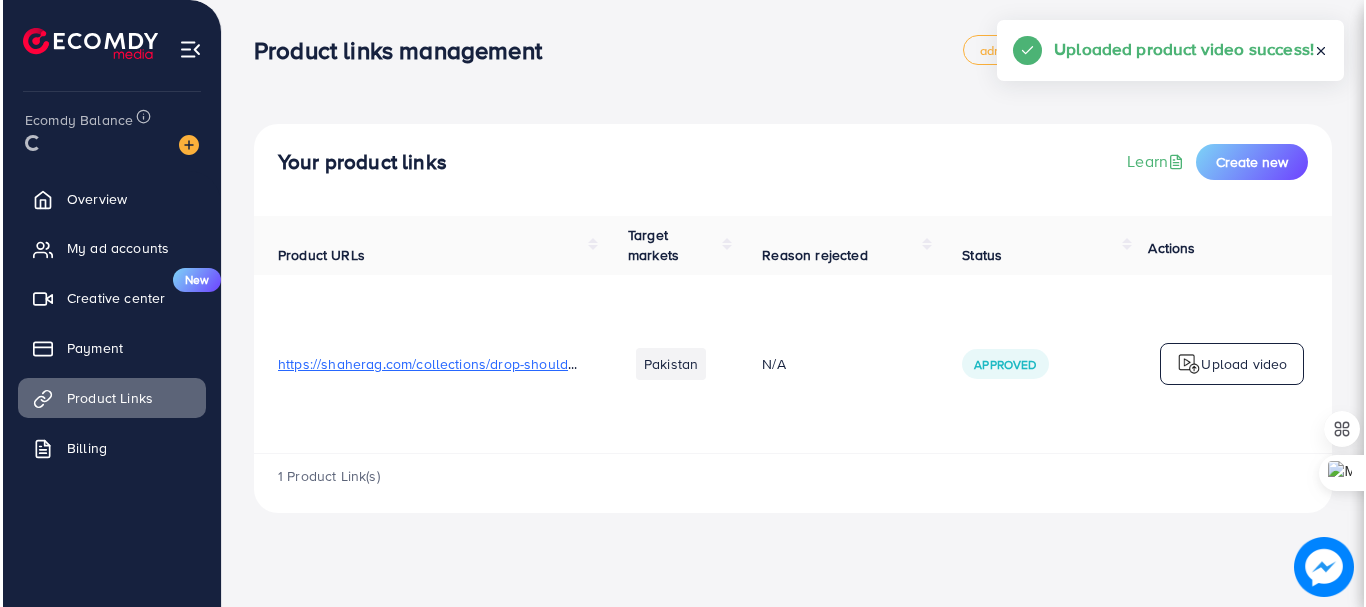 scroll, scrollTop: 0, scrollLeft: 0, axis: both 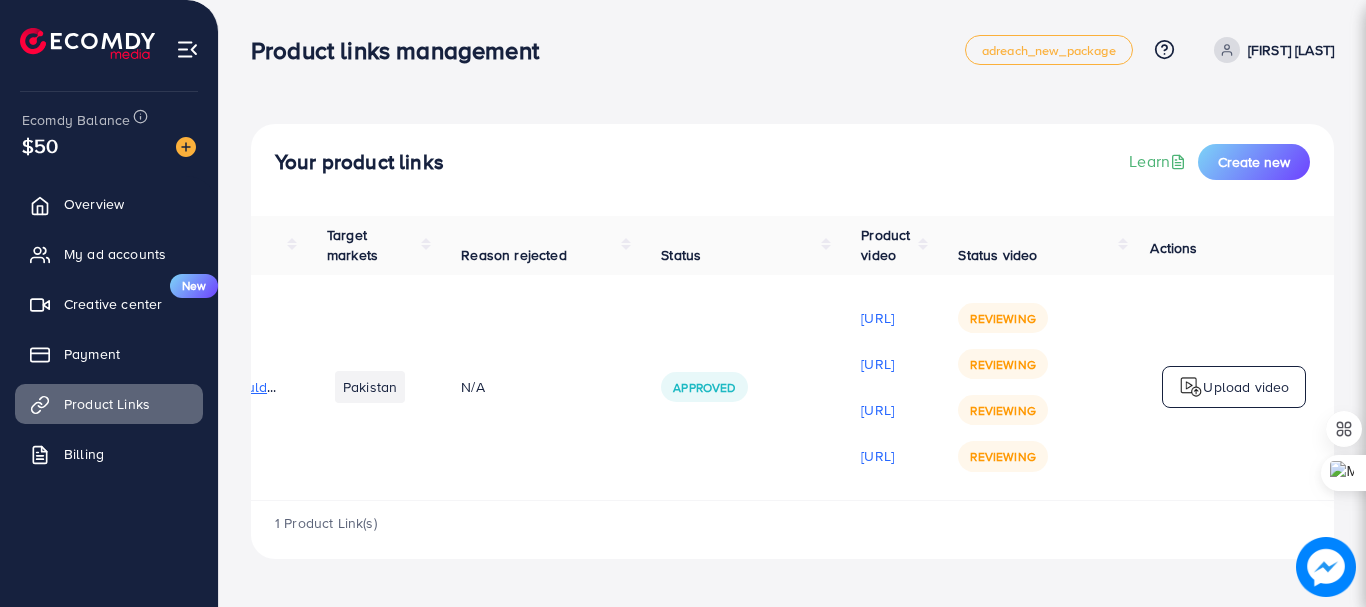 click on "Upload video" at bounding box center (1246, 387) 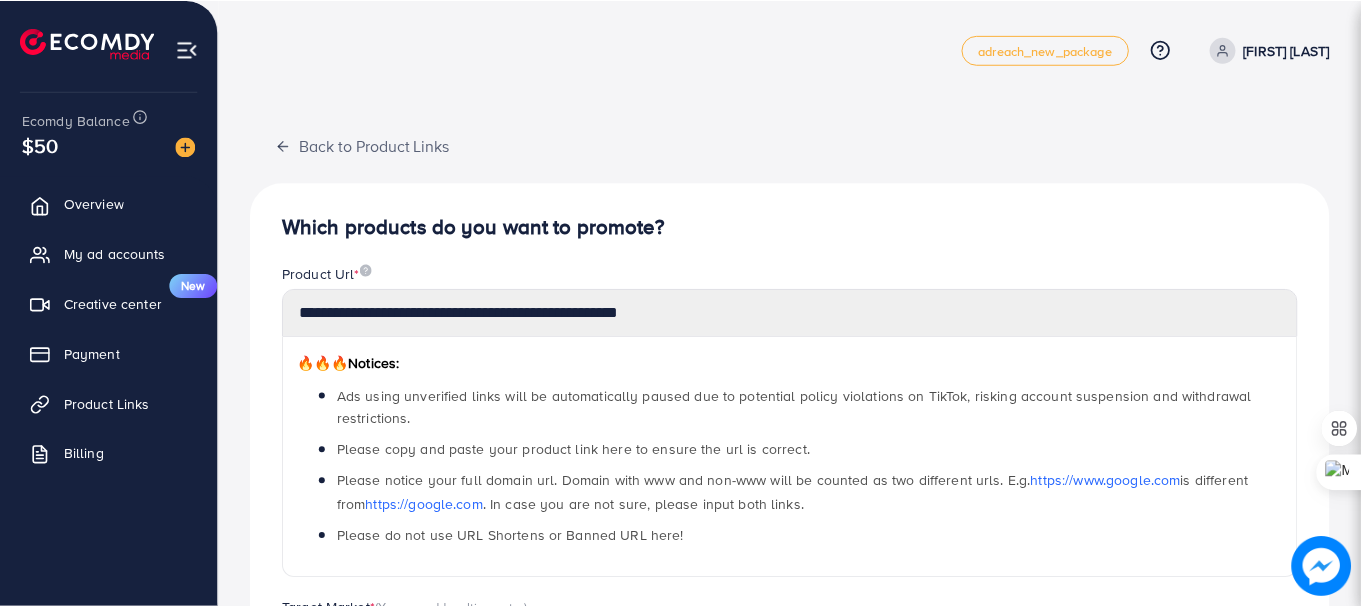 scroll, scrollTop: 718, scrollLeft: 0, axis: vertical 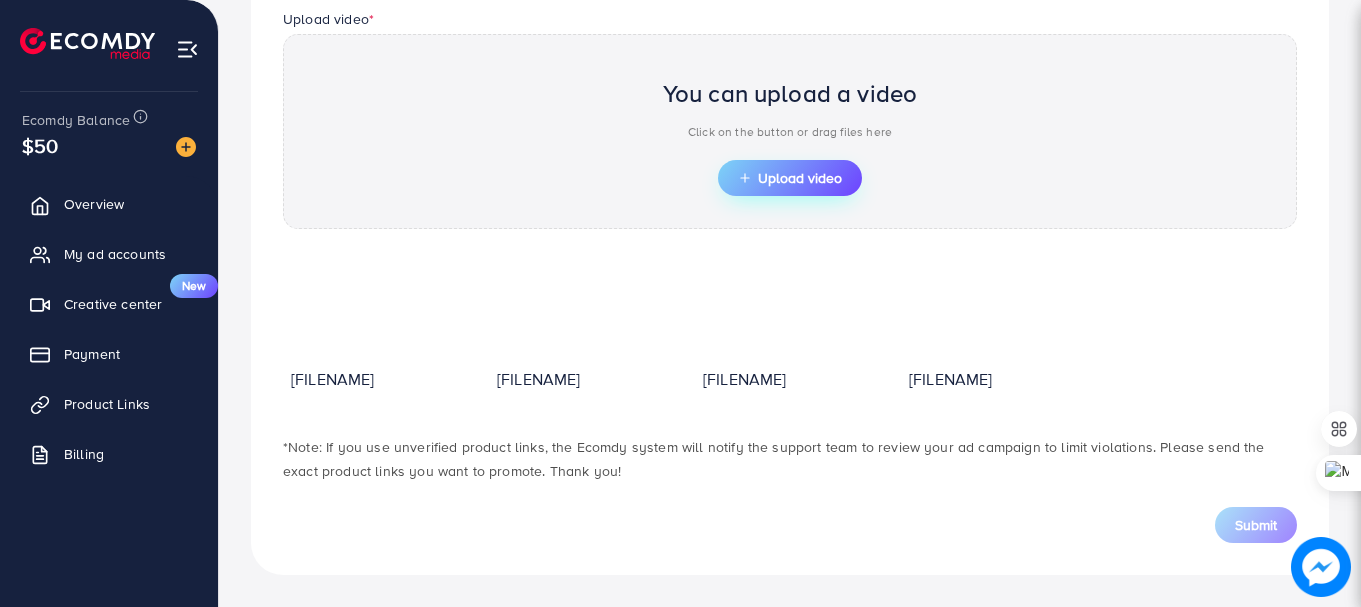 click on "Upload video" at bounding box center [790, 178] 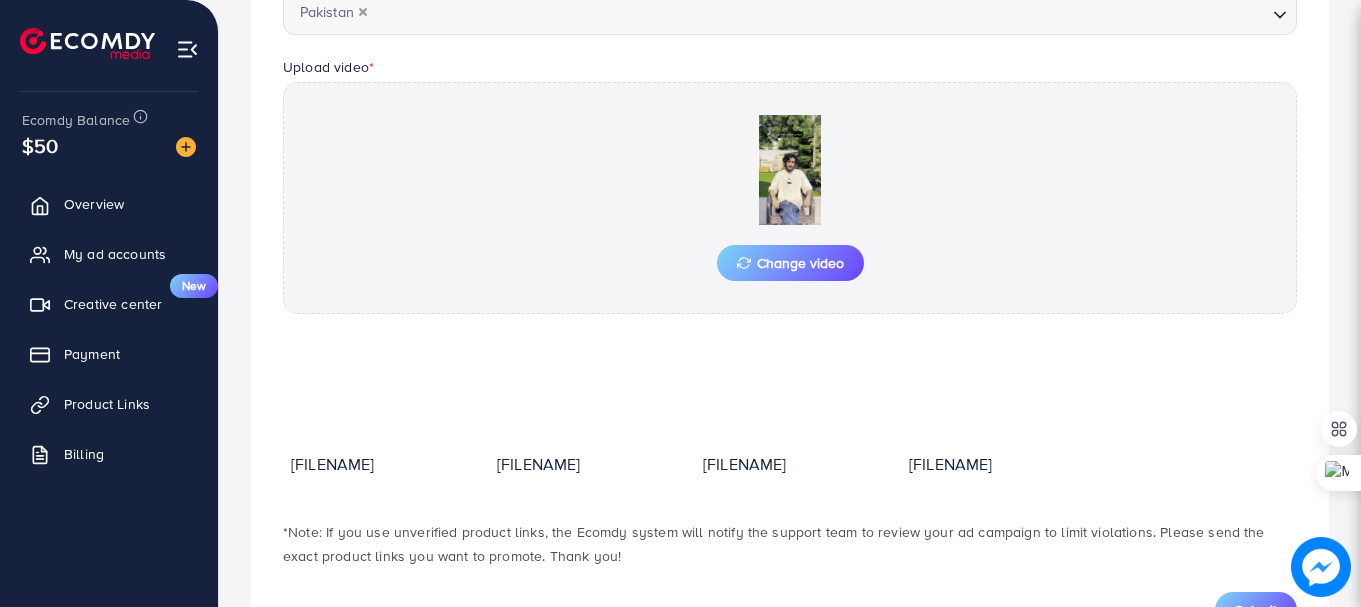 scroll, scrollTop: 718, scrollLeft: 0, axis: vertical 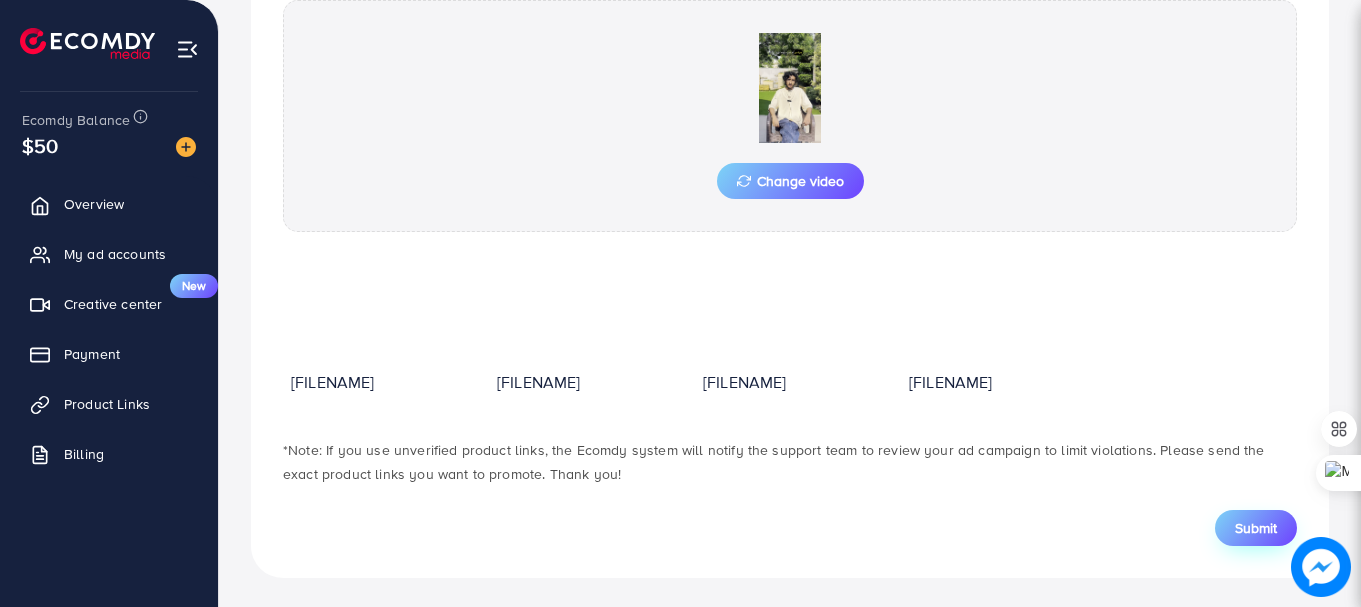 click on "Submit" at bounding box center [1256, 528] 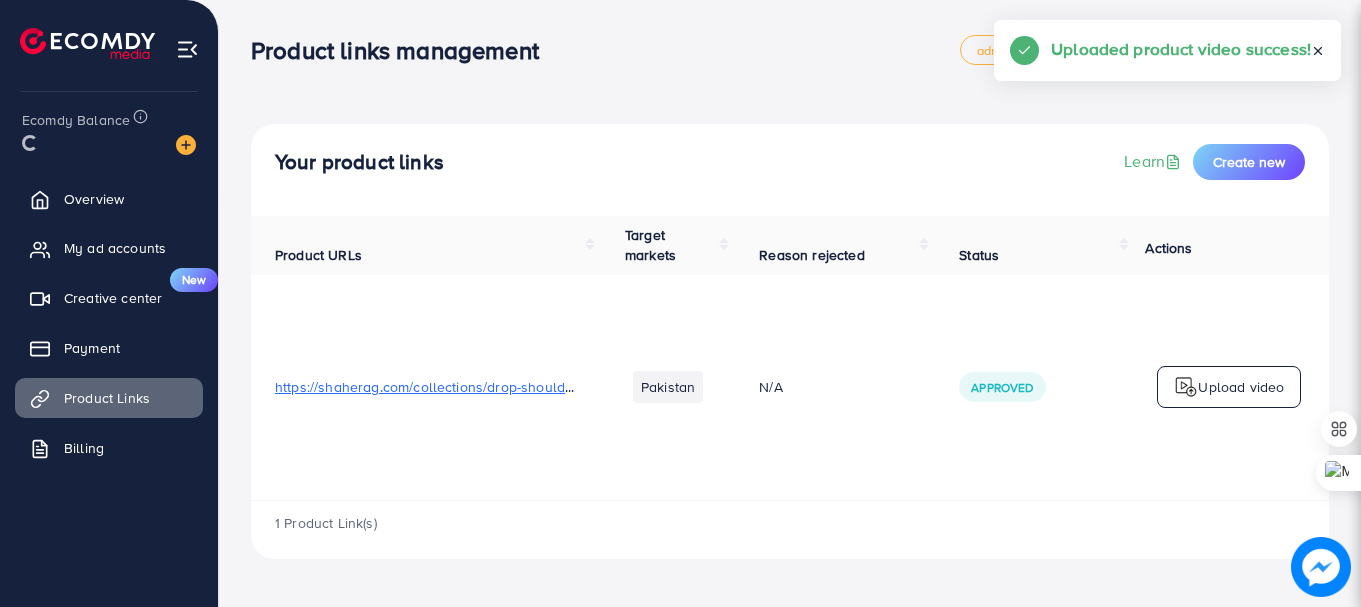 scroll, scrollTop: 0, scrollLeft: 0, axis: both 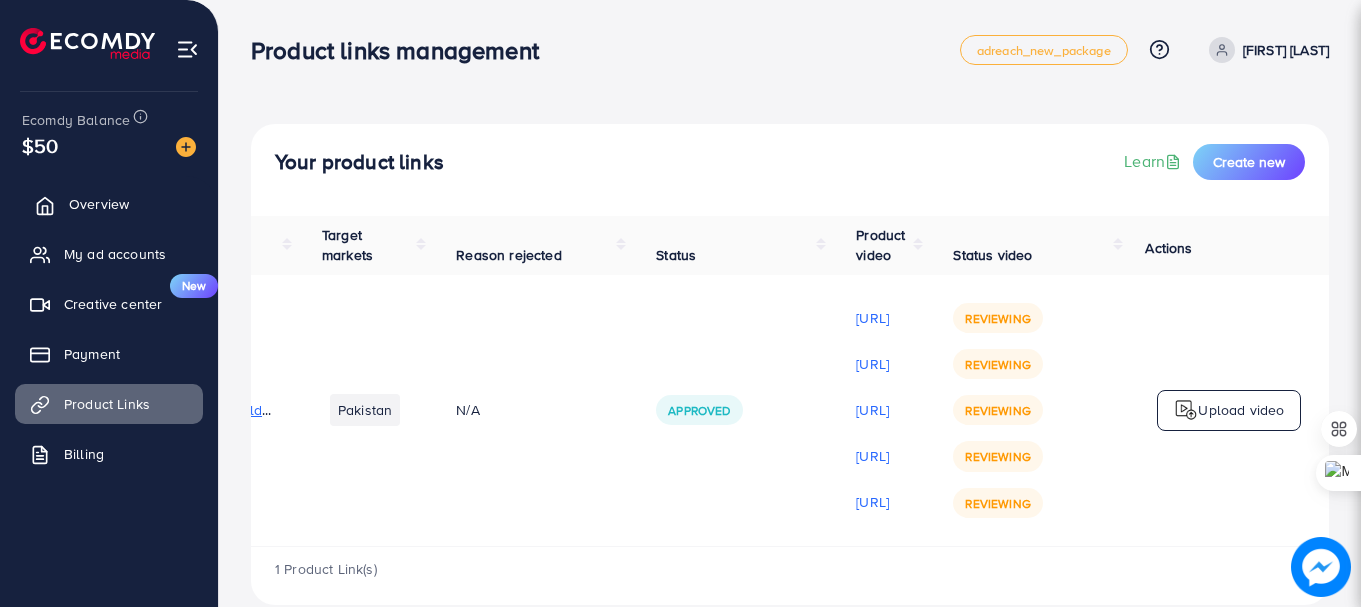 click on "Overview" at bounding box center (99, 204) 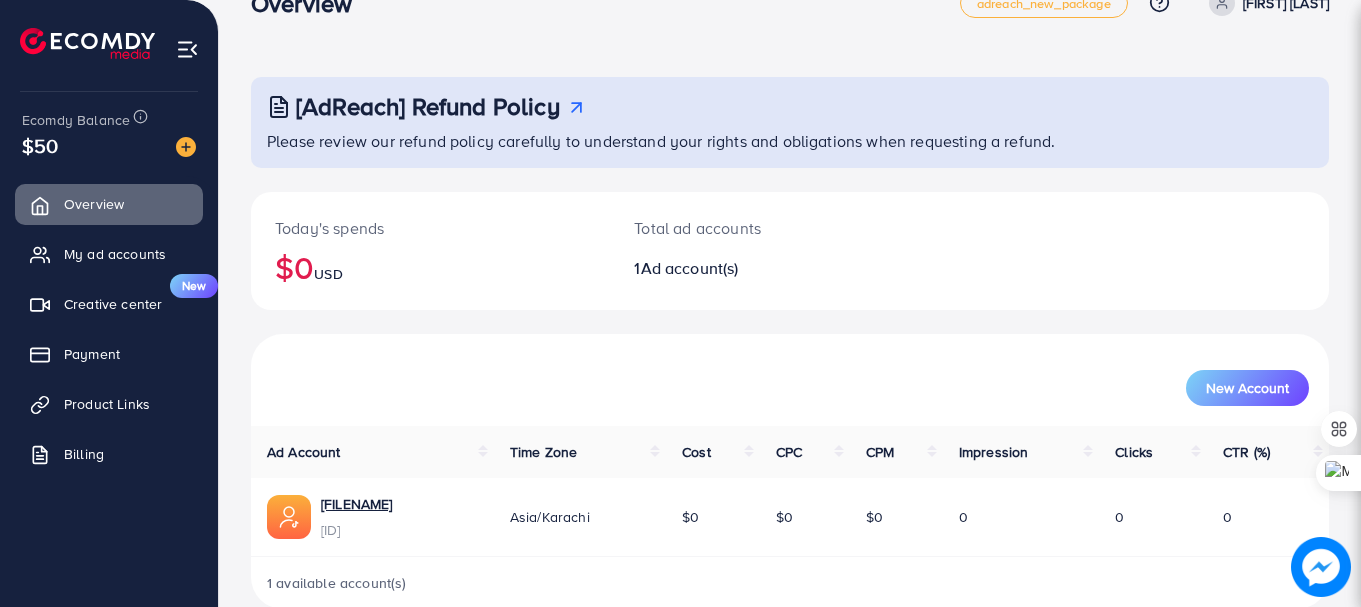 scroll, scrollTop: 81, scrollLeft: 0, axis: vertical 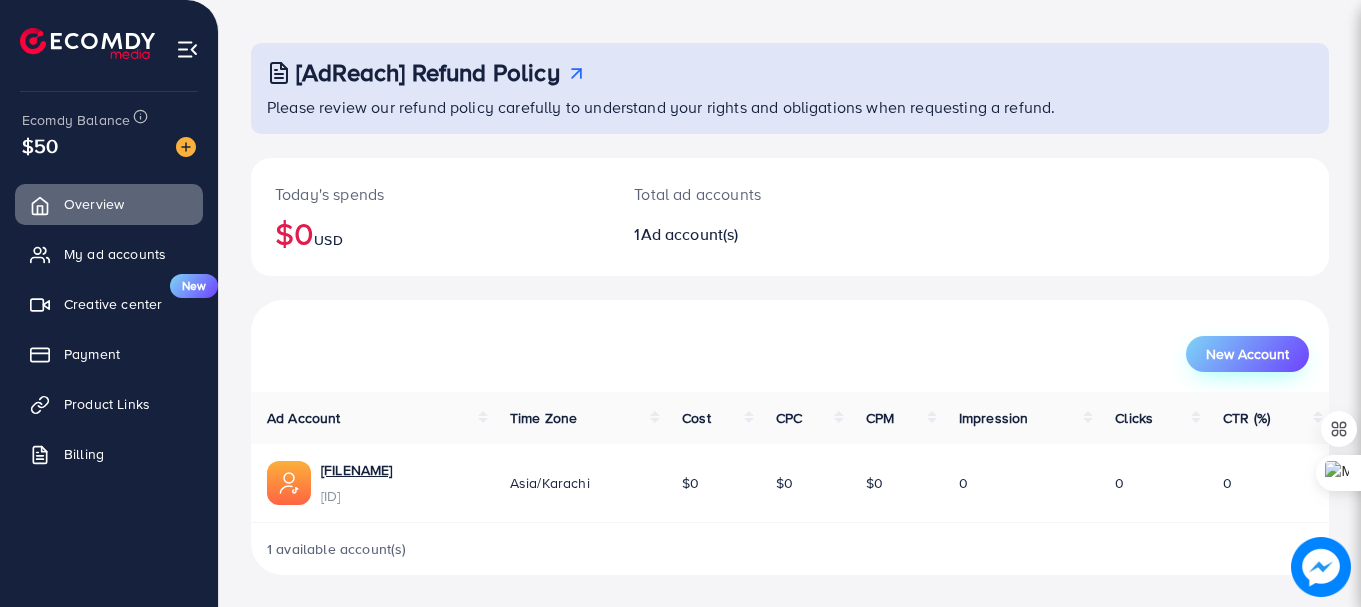 click on "New Account" at bounding box center (1247, 354) 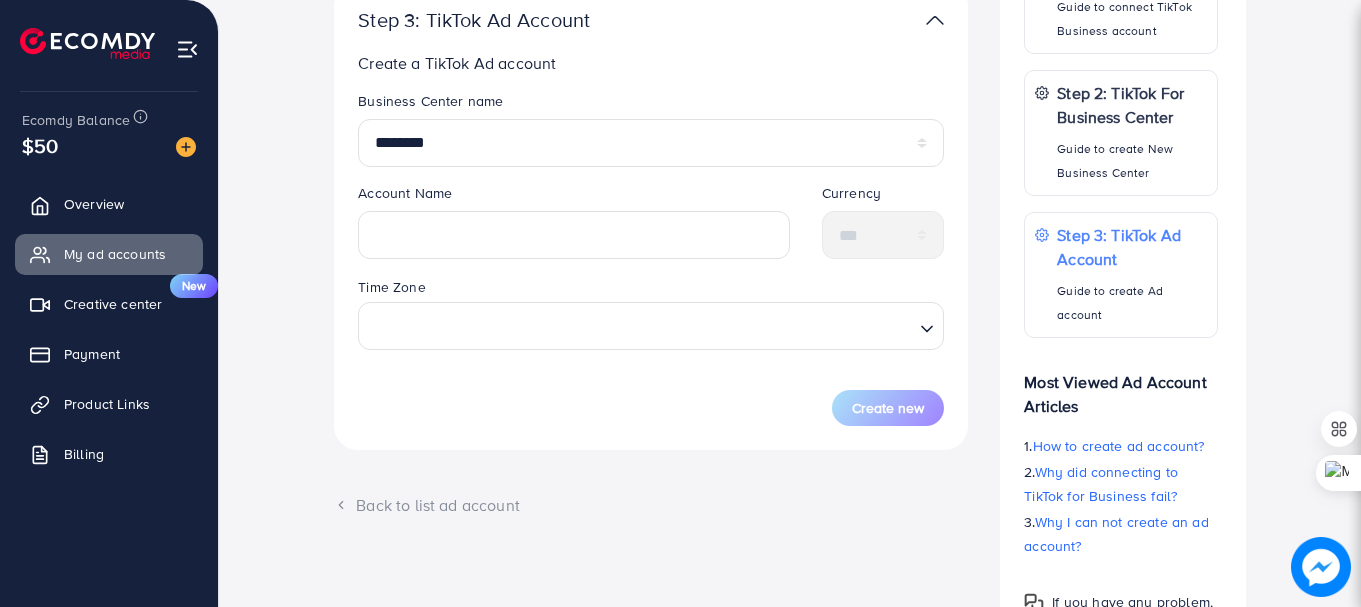 scroll, scrollTop: 584, scrollLeft: 0, axis: vertical 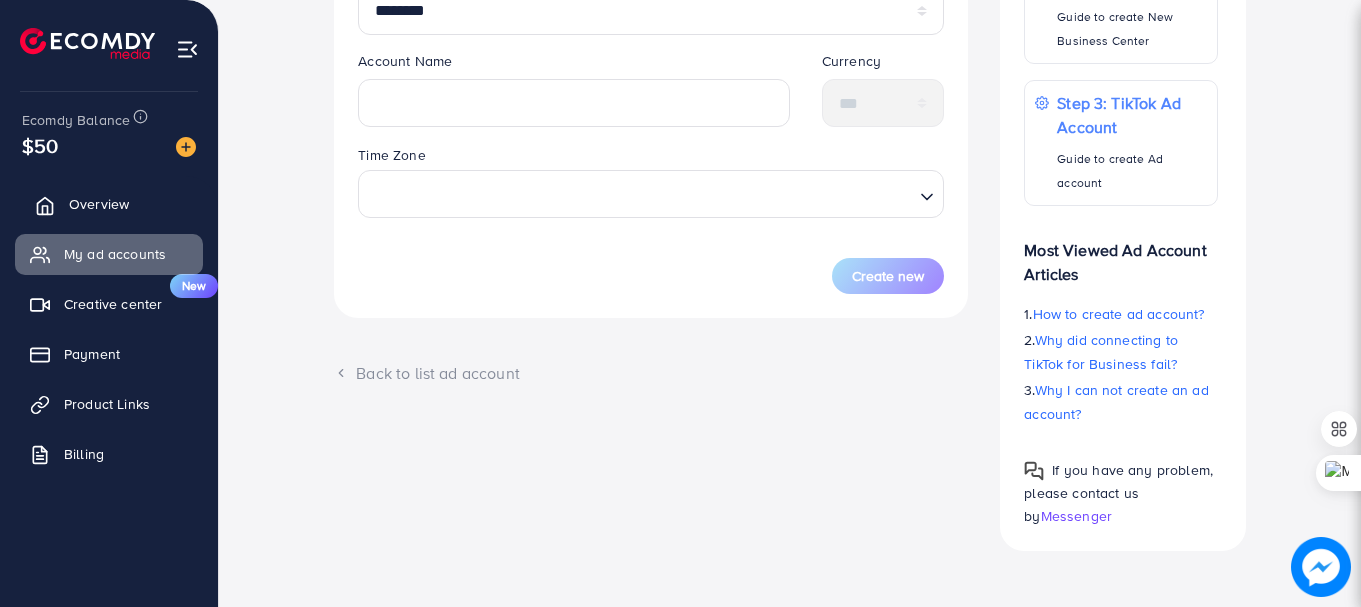 click on "Overview" at bounding box center (99, 204) 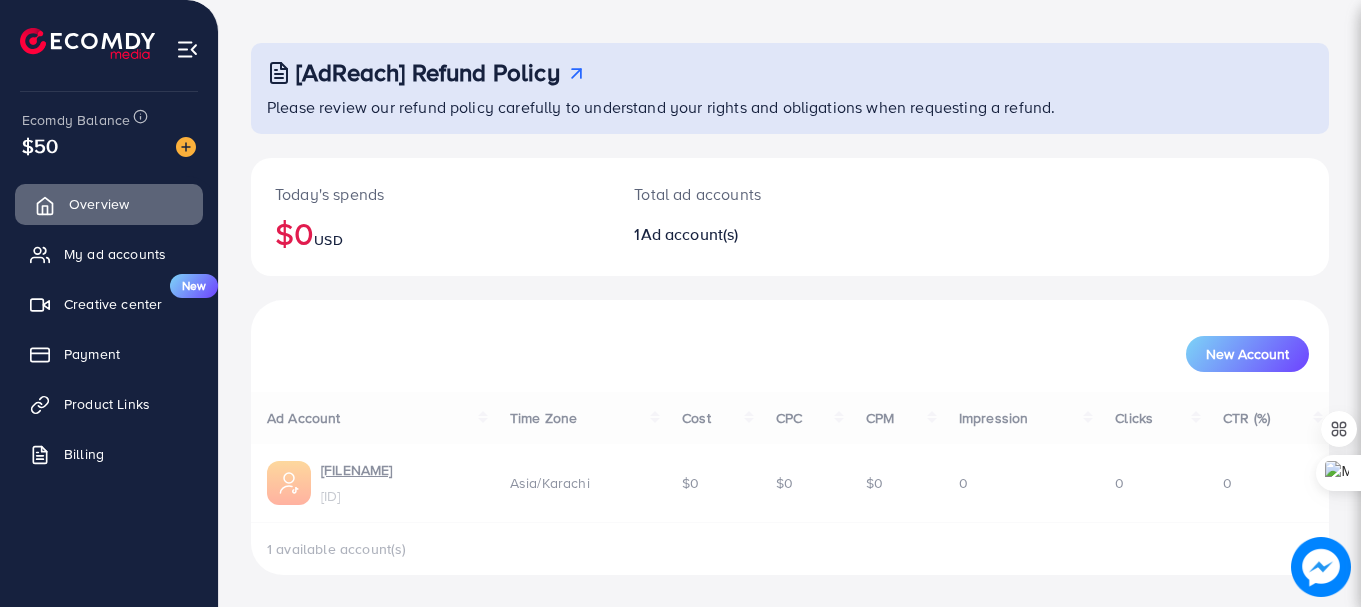 scroll, scrollTop: 0, scrollLeft: 0, axis: both 